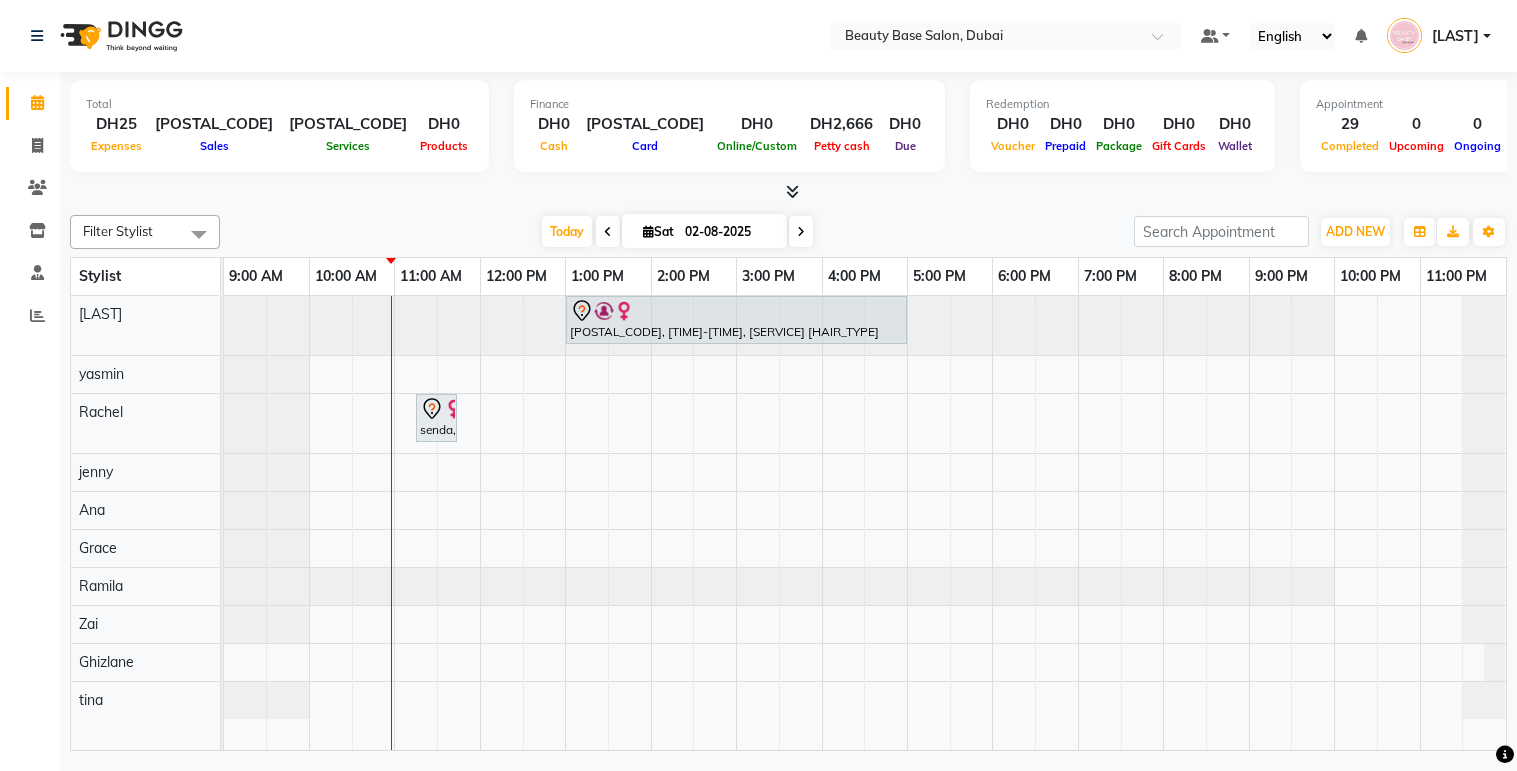 scroll, scrollTop: 0, scrollLeft: 0, axis: both 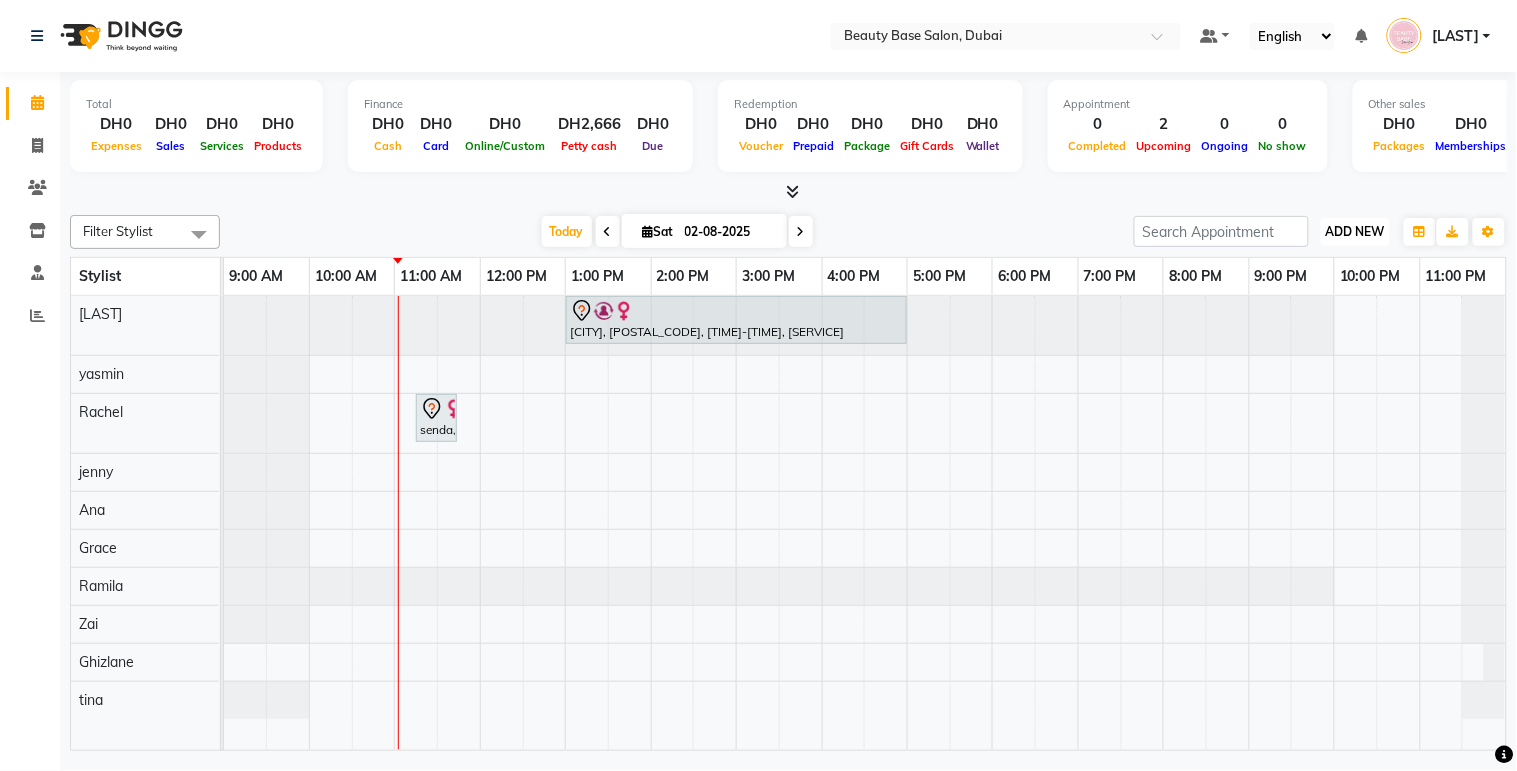 click on "ADD NEW" at bounding box center [1355, 231] 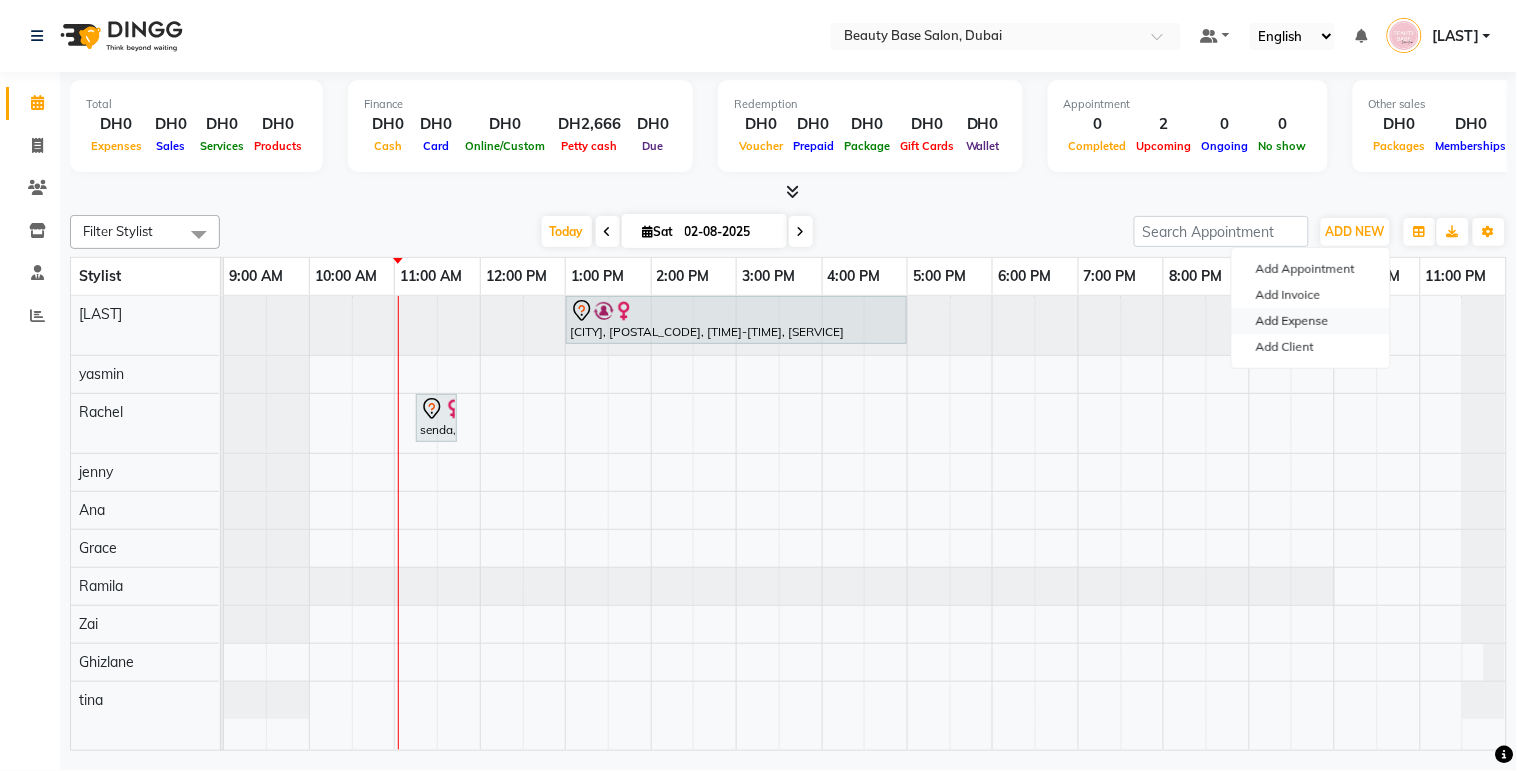 click on "Add Expense" at bounding box center [1311, 321] 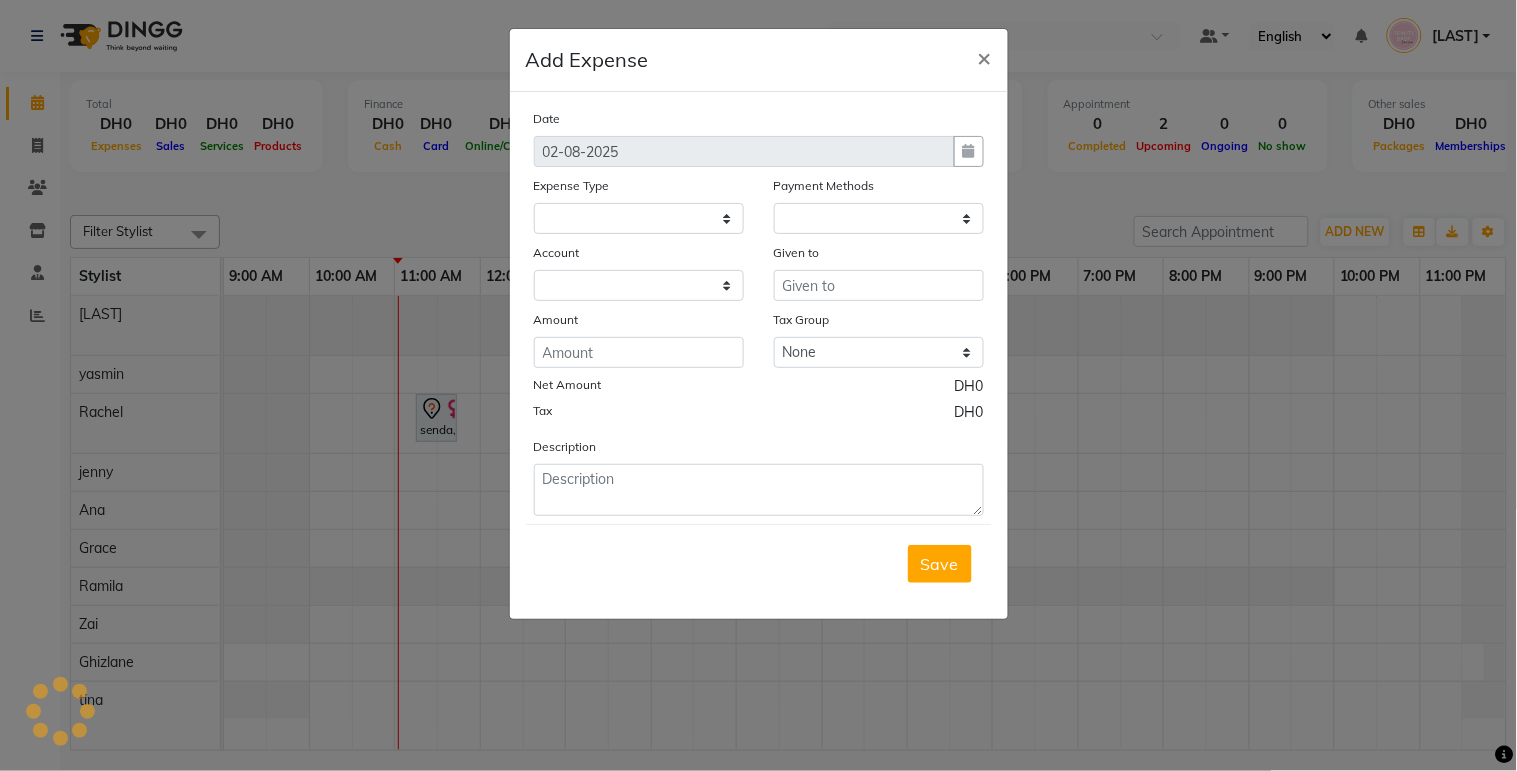 select 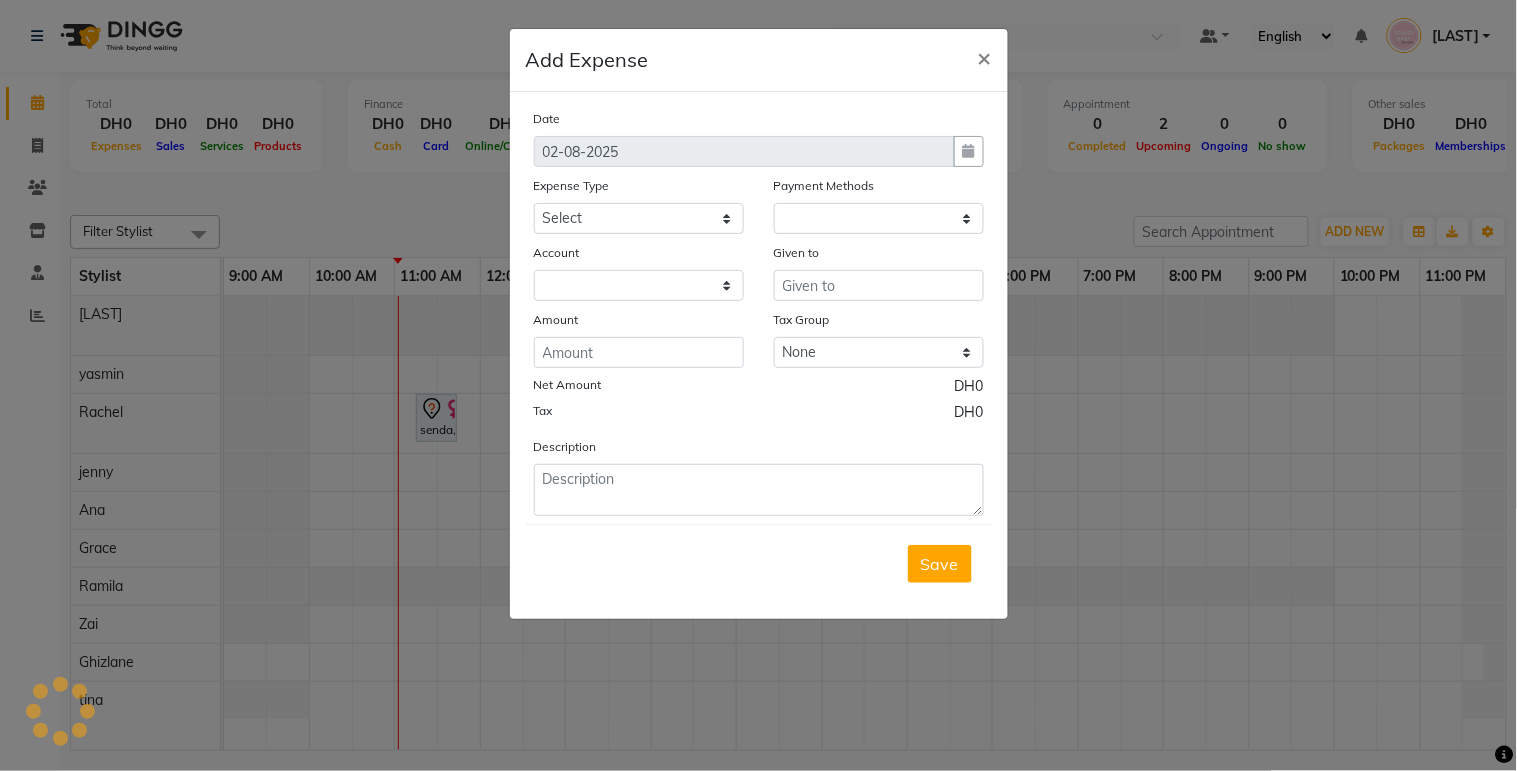 select on "1" 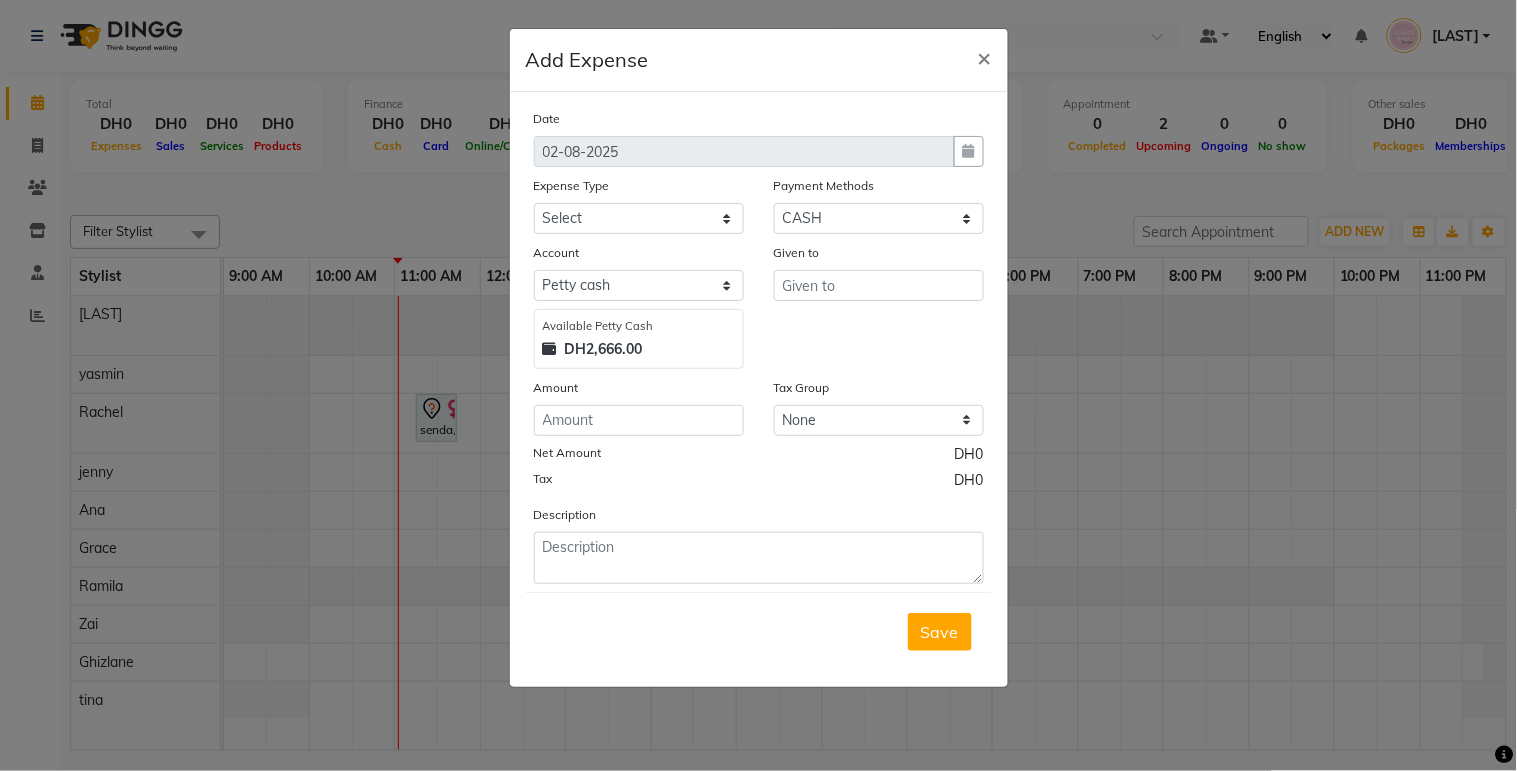 click on "Expense Type" 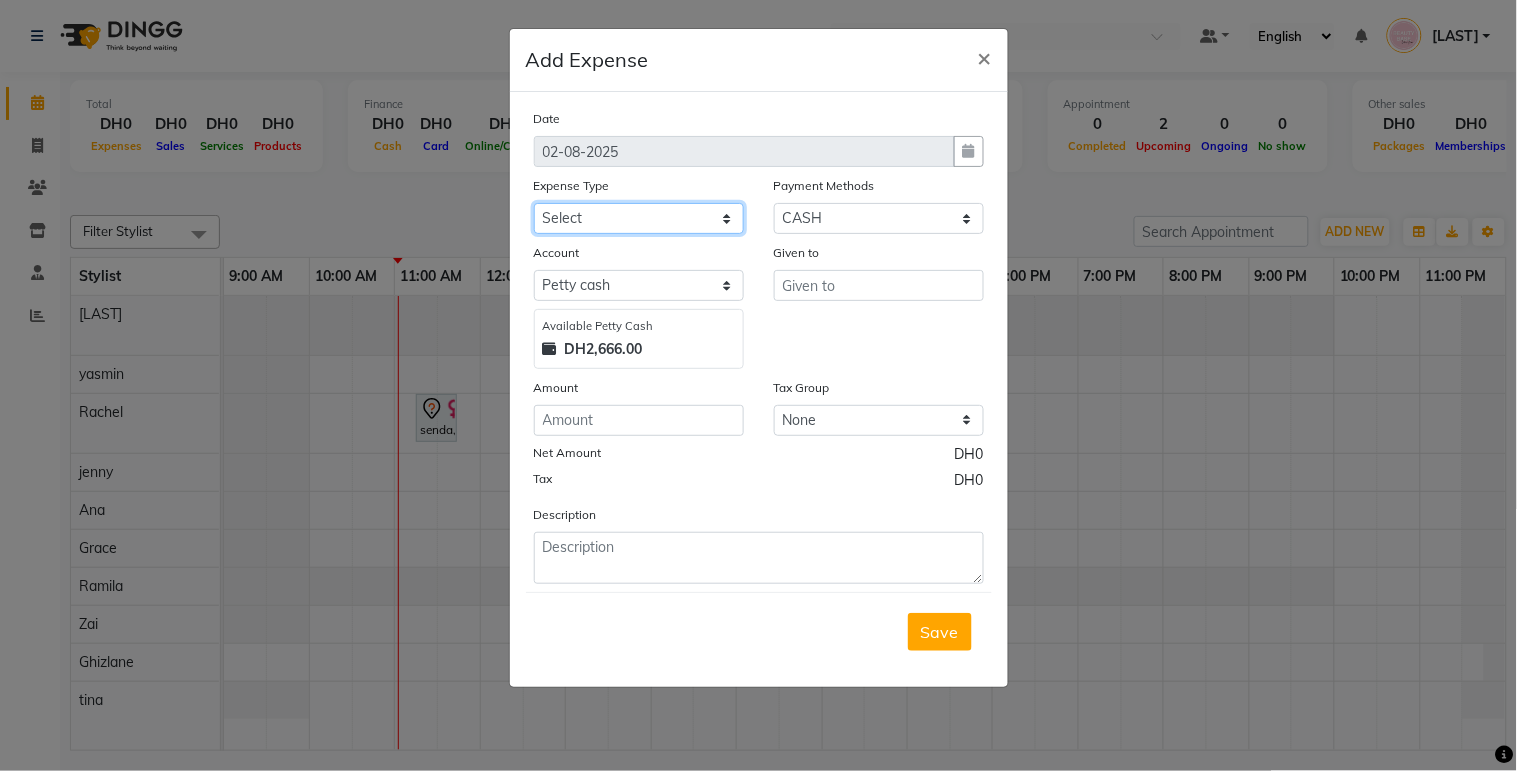 click on "Select Advance Salary Car maintenance  Cash transfer to bank Clinical charges Incentive laundry Miscellaneous Other Pantry Product washing widow water" 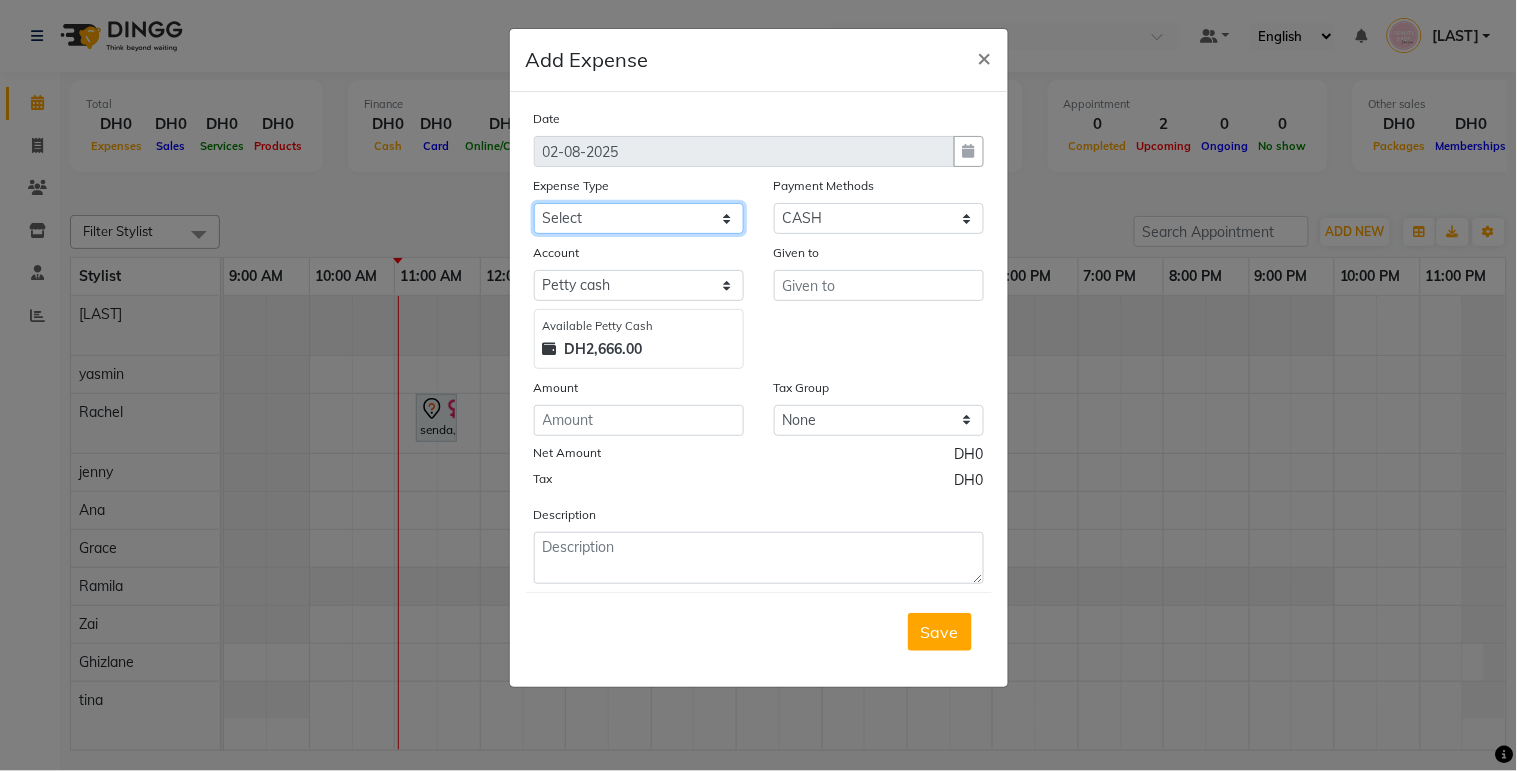 select on "2831" 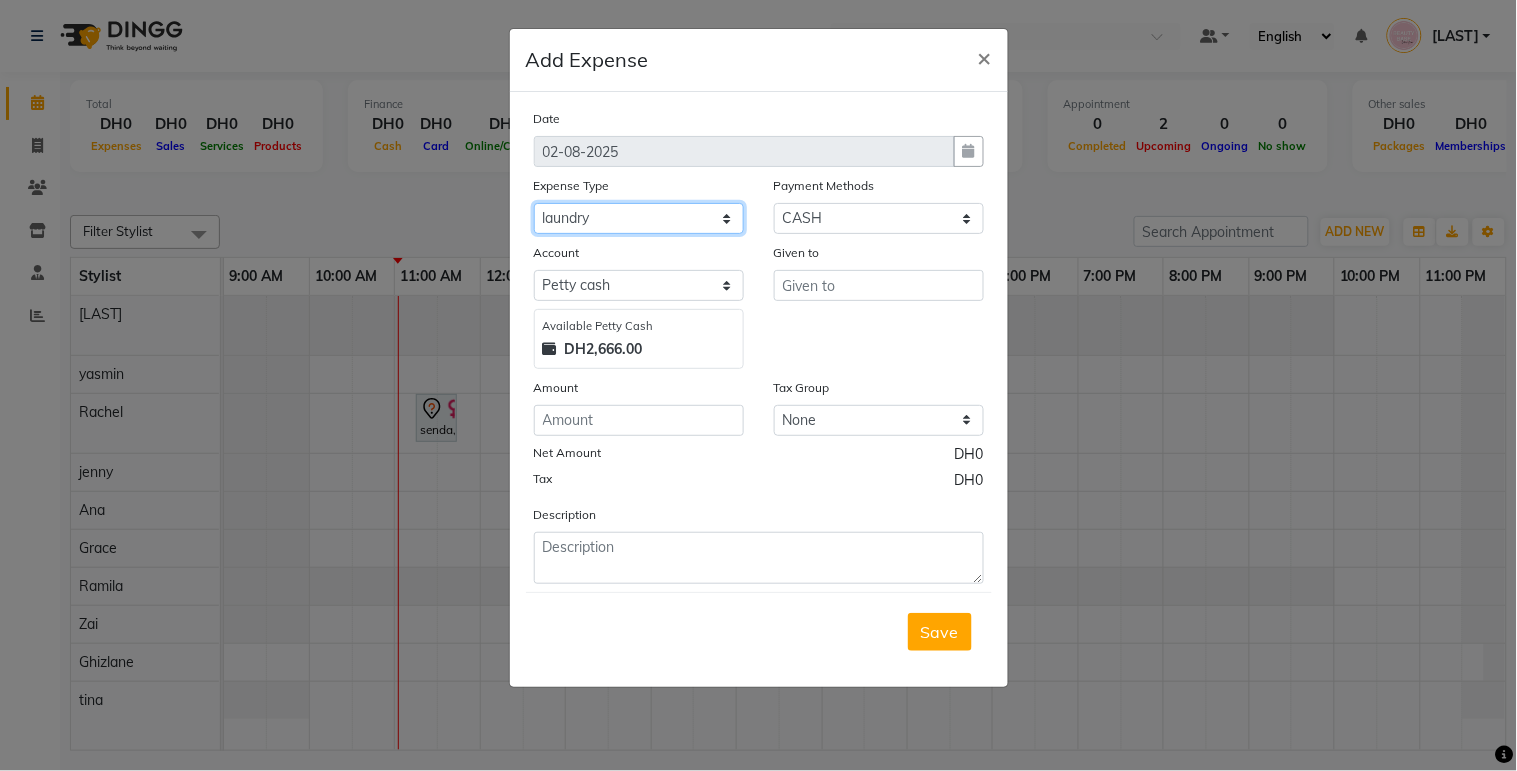 click on "Select Advance Salary Car maintenance  Cash transfer to bank Clinical charges Incentive laundry Miscellaneous Other Pantry Product washing widow water" 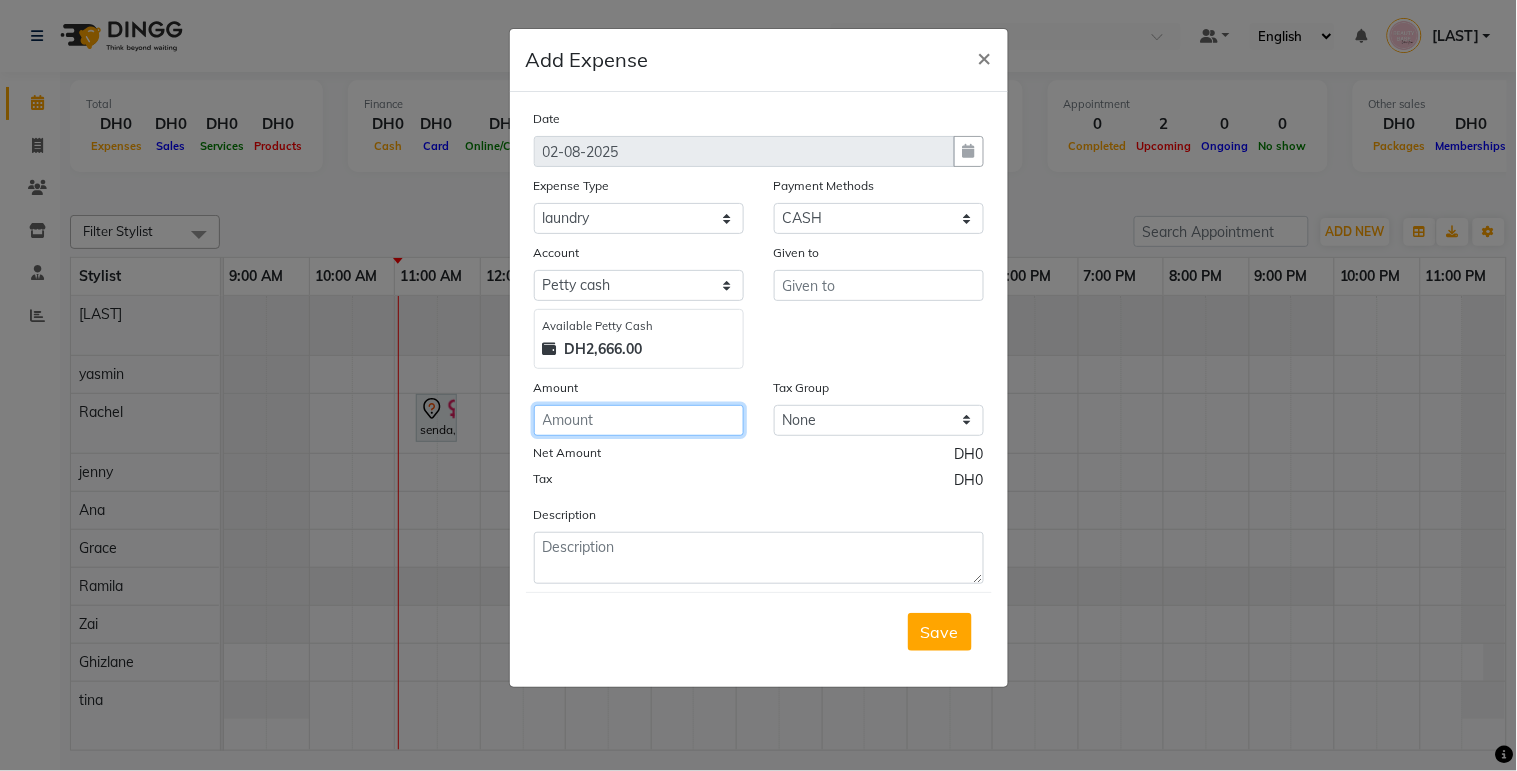 click 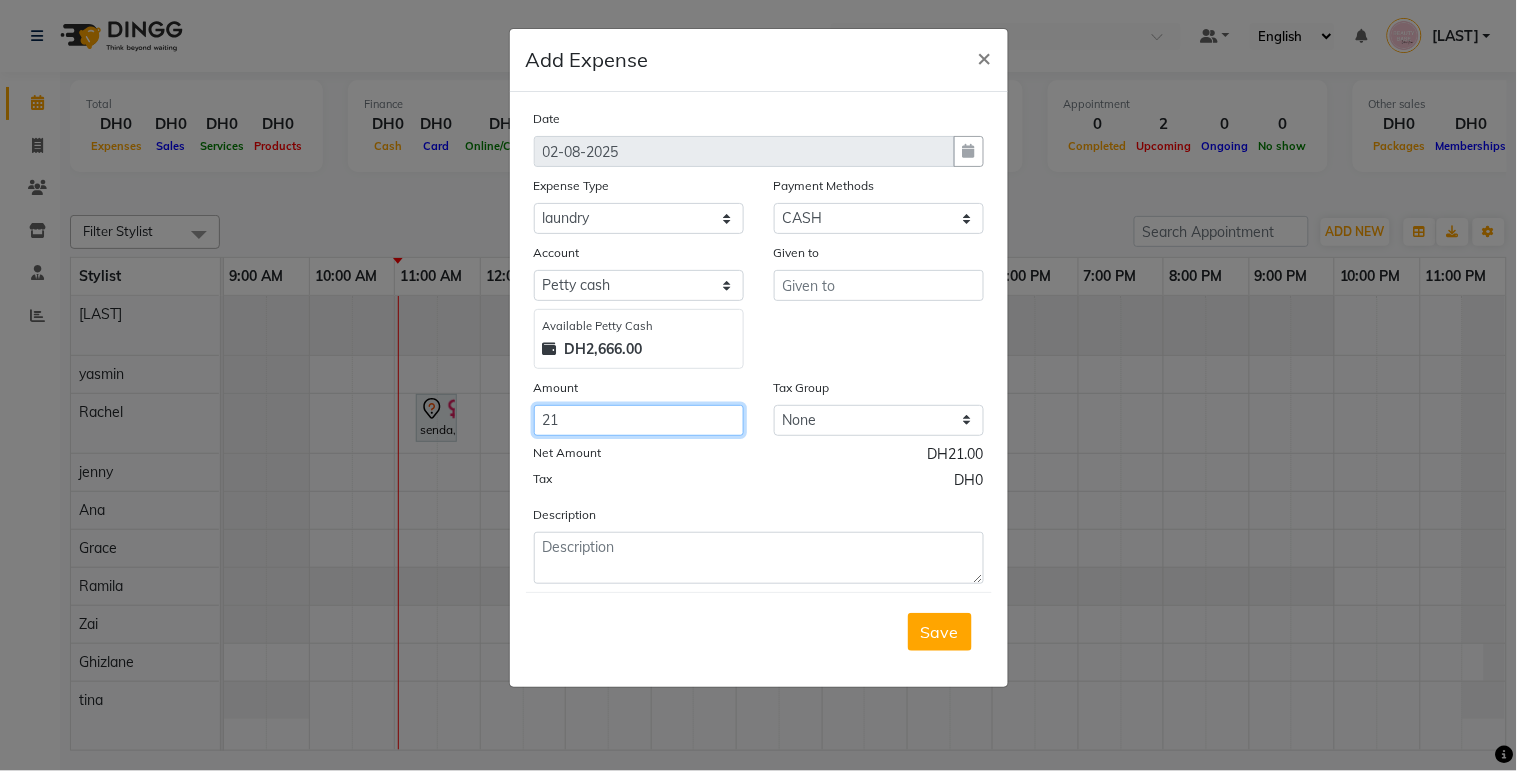 type on "21" 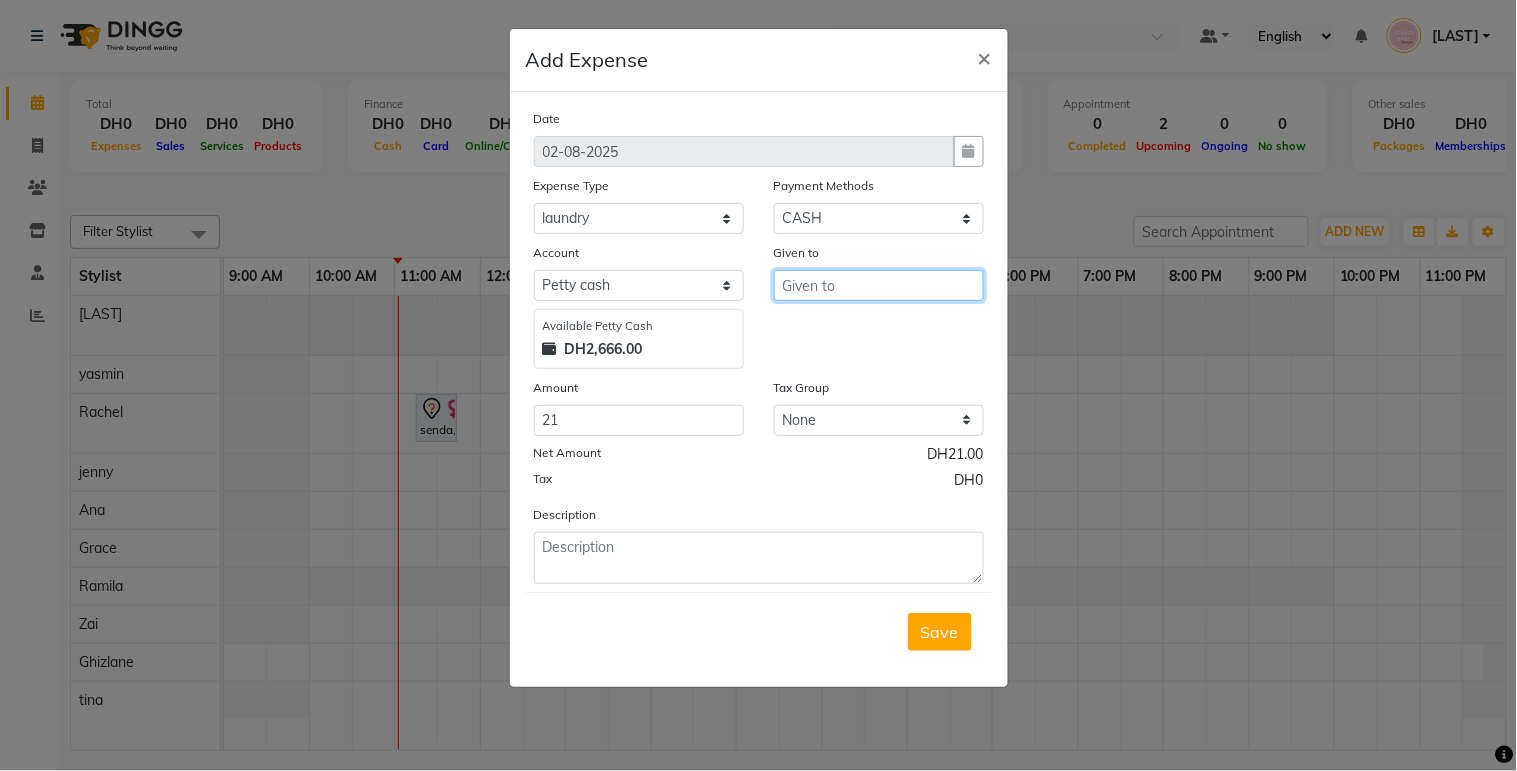 click at bounding box center [879, 285] 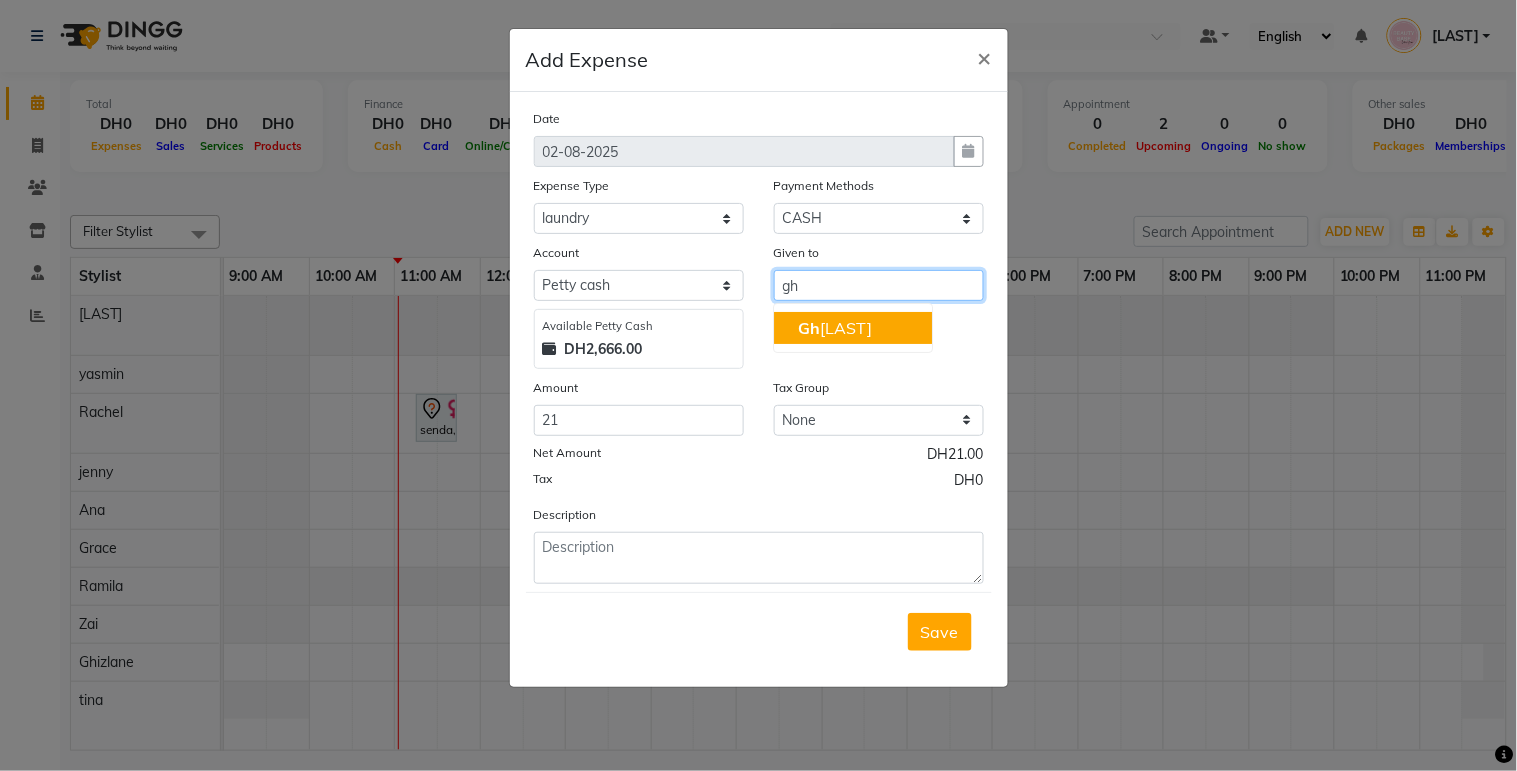 click on "Gh izlane" at bounding box center [835, 328] 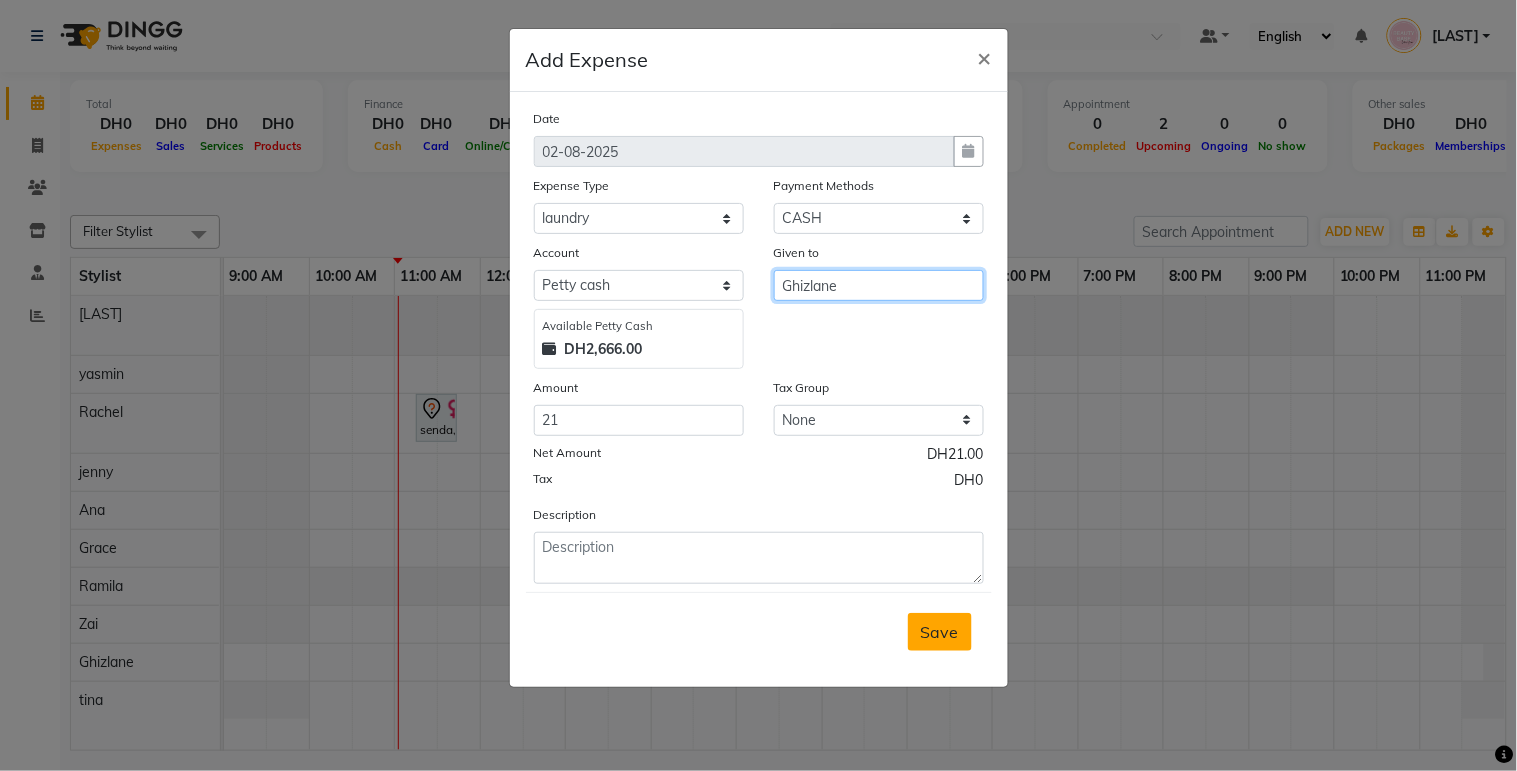 type on "Ghizlane" 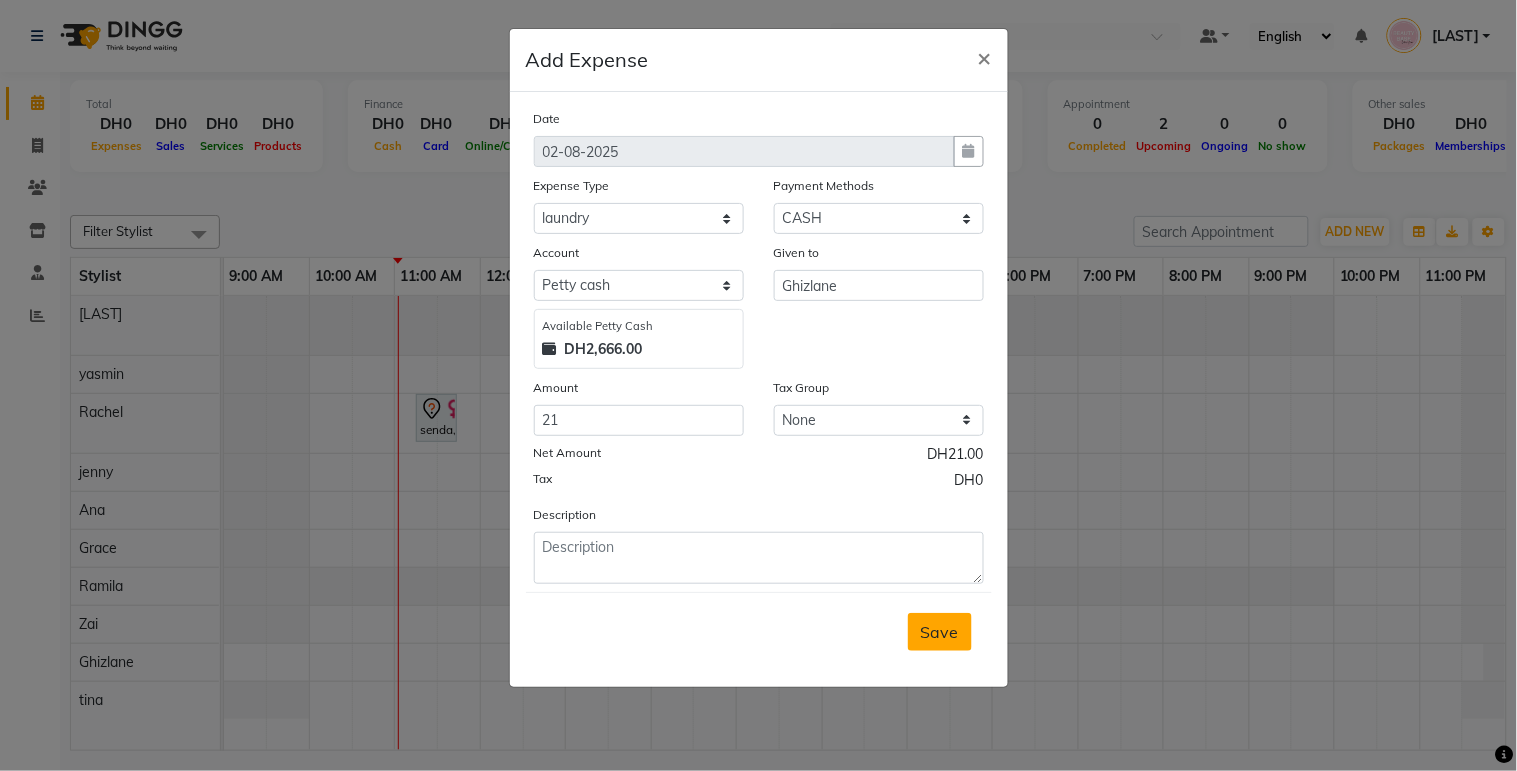 click on "Save" at bounding box center [940, 632] 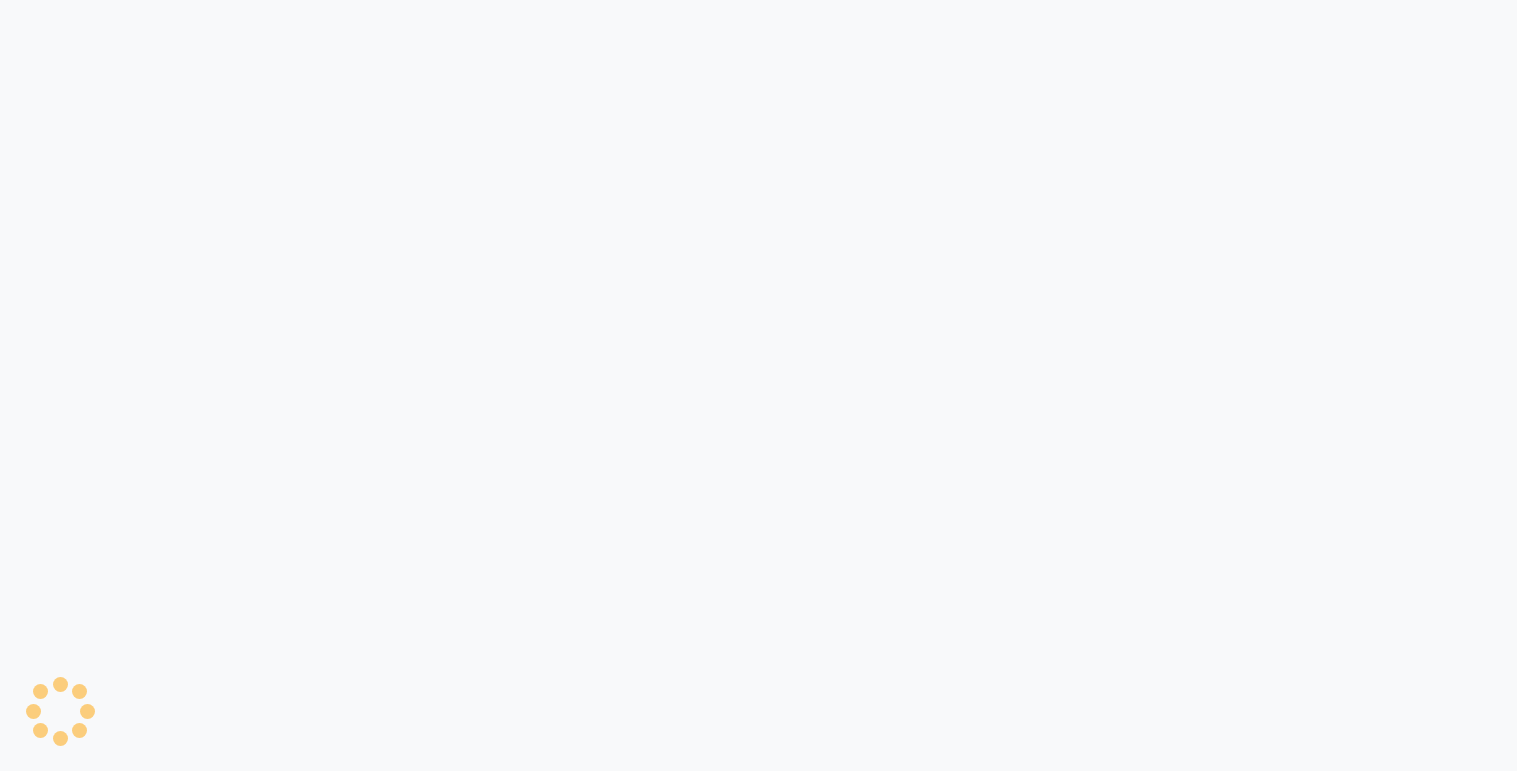 scroll, scrollTop: 0, scrollLeft: 0, axis: both 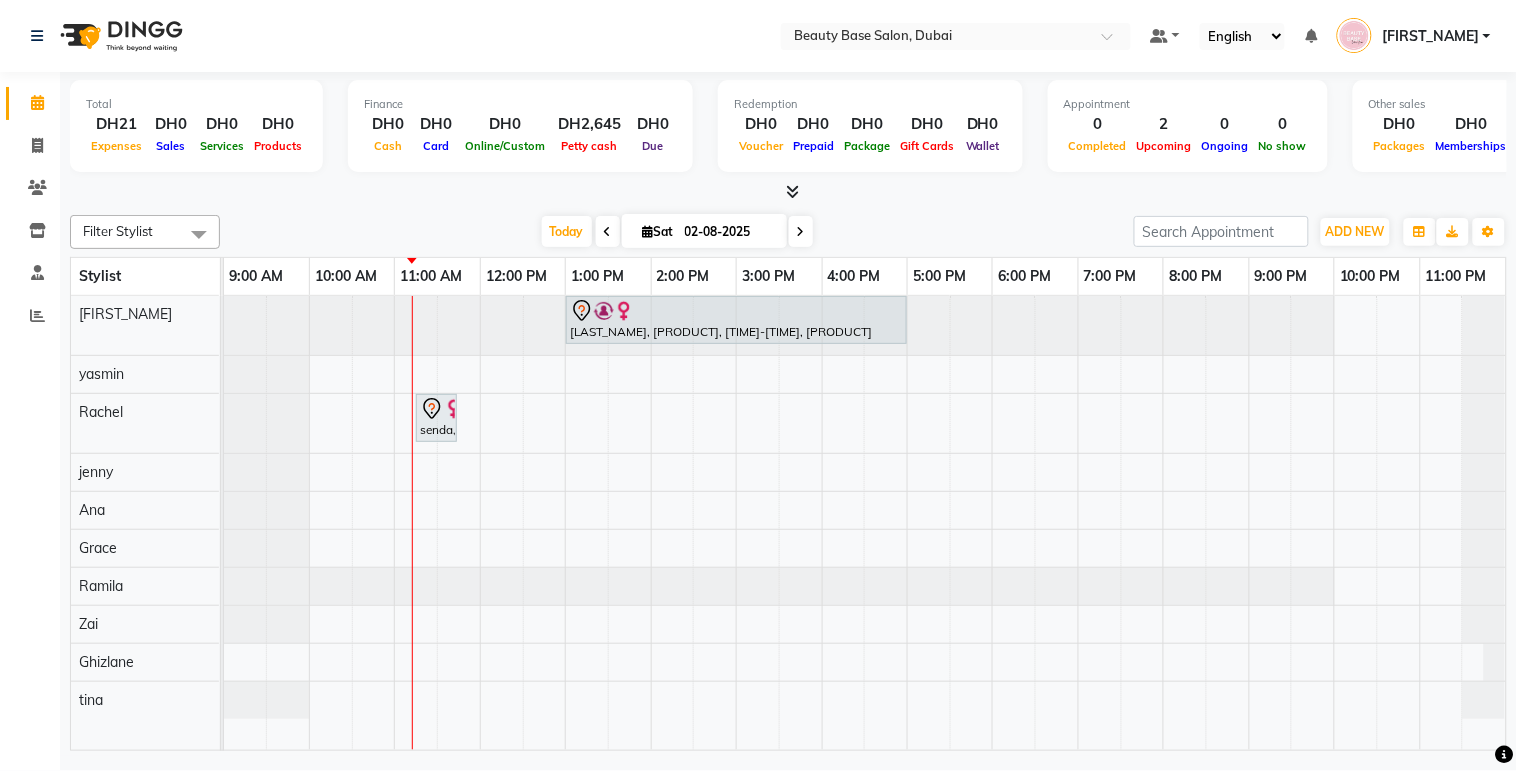click at bounding box center [801, 231] 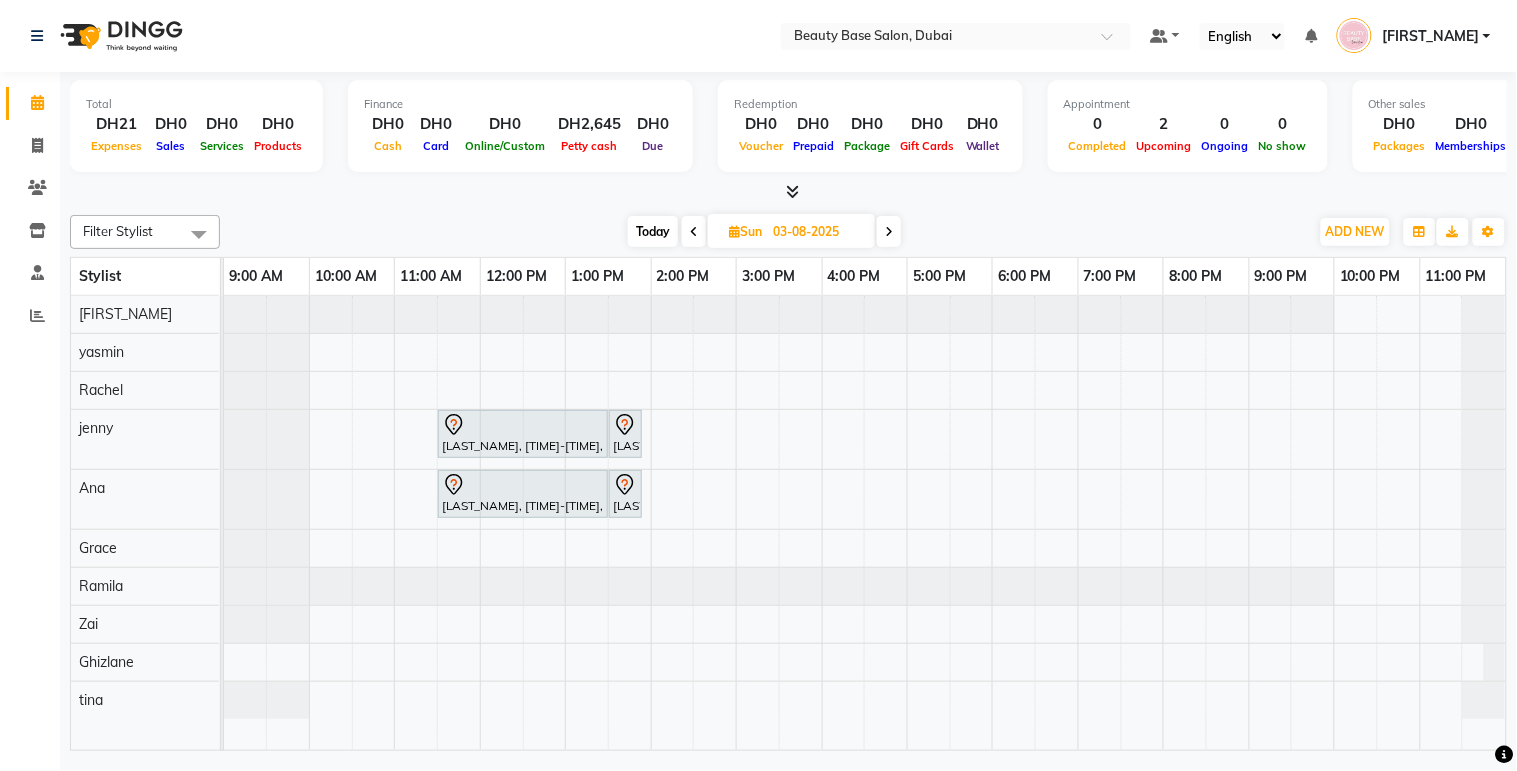 click on "Today" at bounding box center (653, 231) 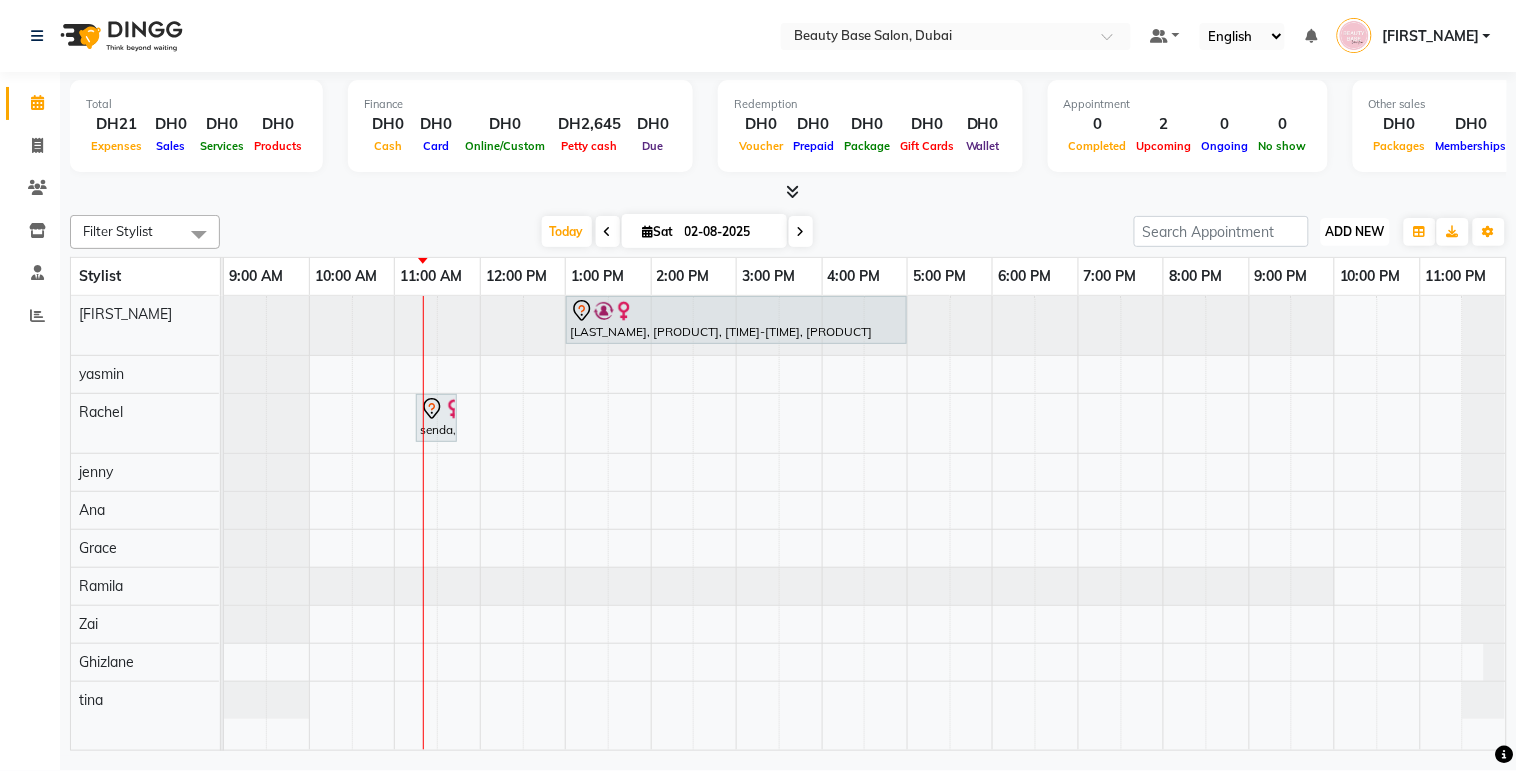 click on "ADD NEW" at bounding box center [1355, 231] 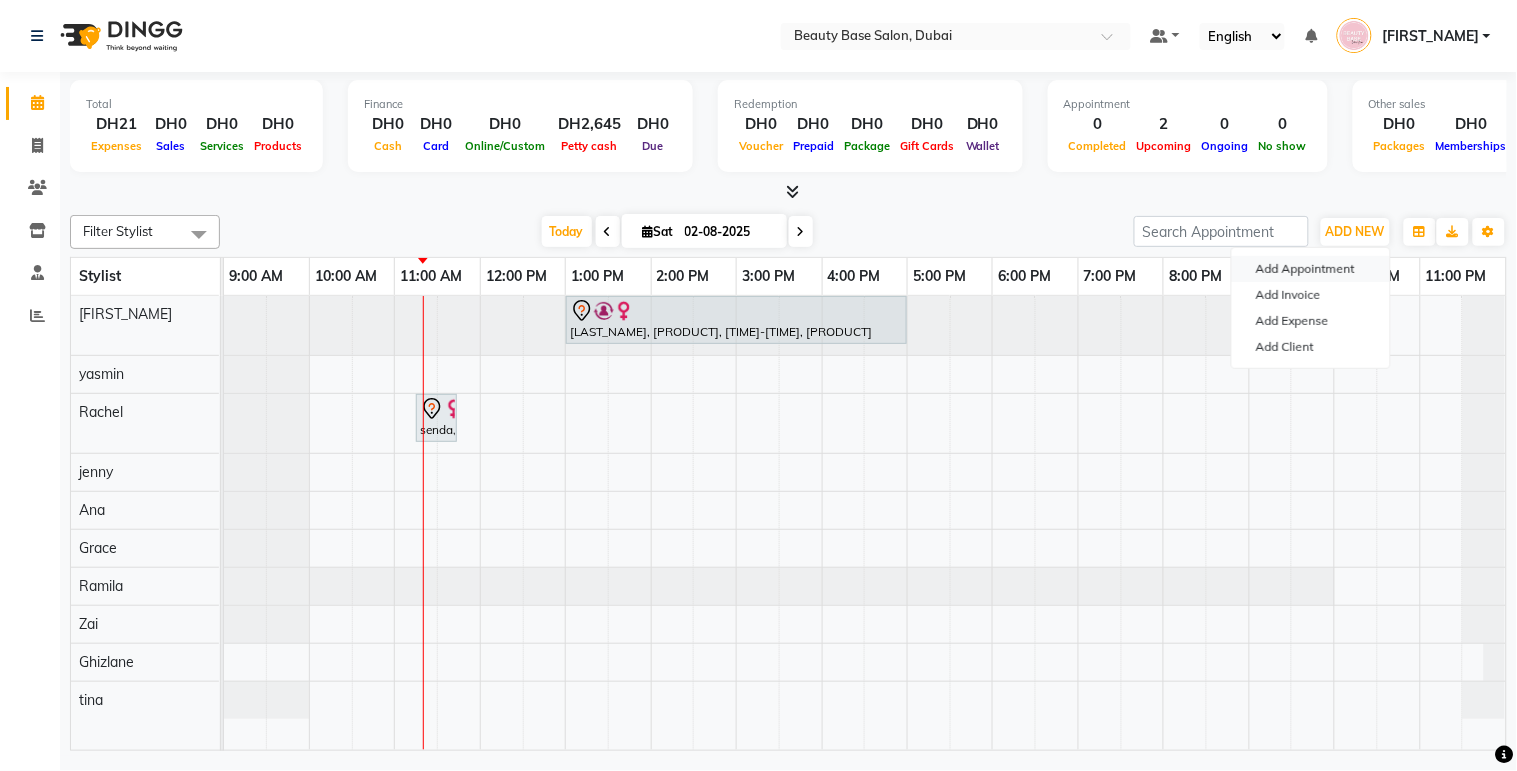 click on "Add Appointment" at bounding box center [1311, 269] 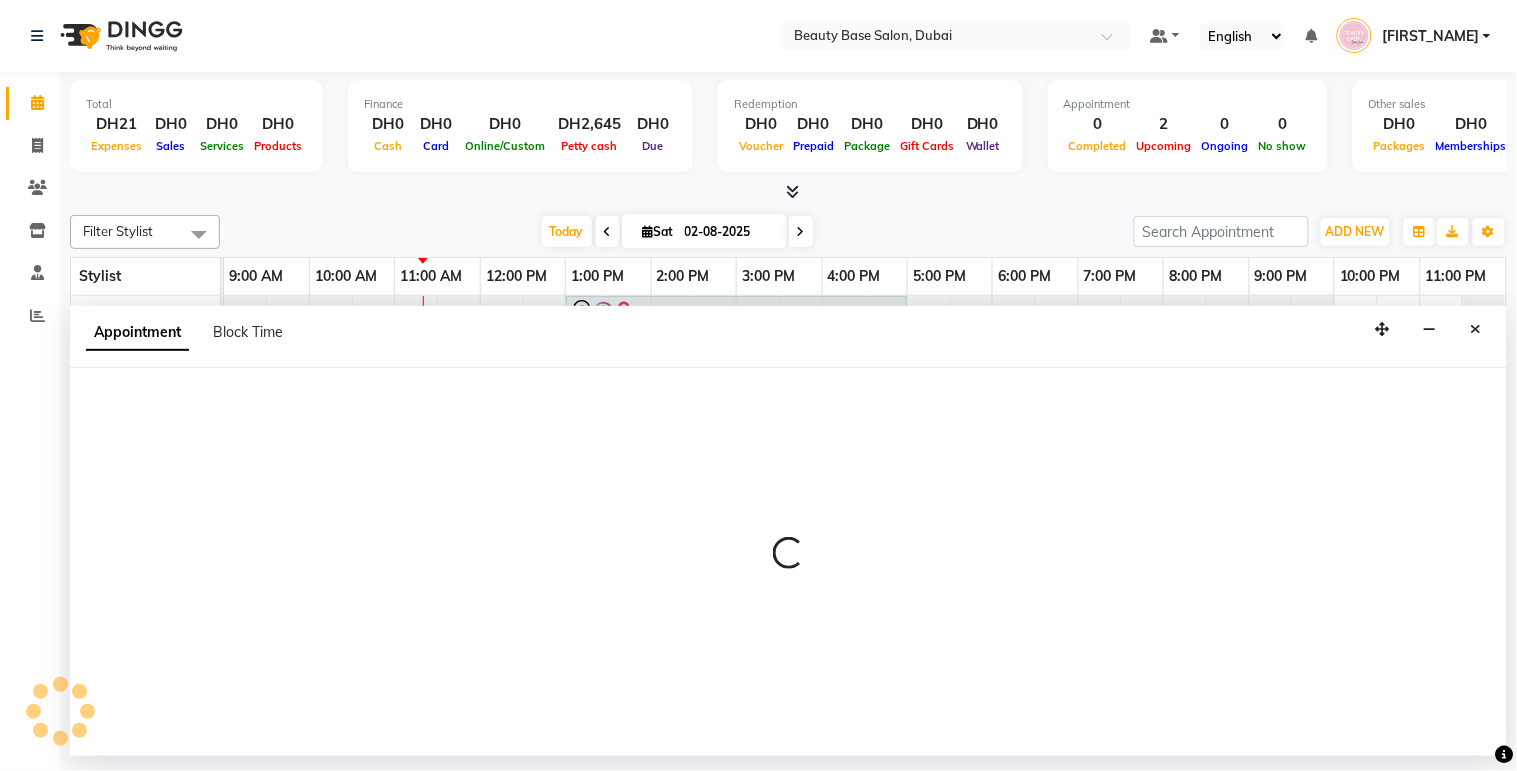 select on "600" 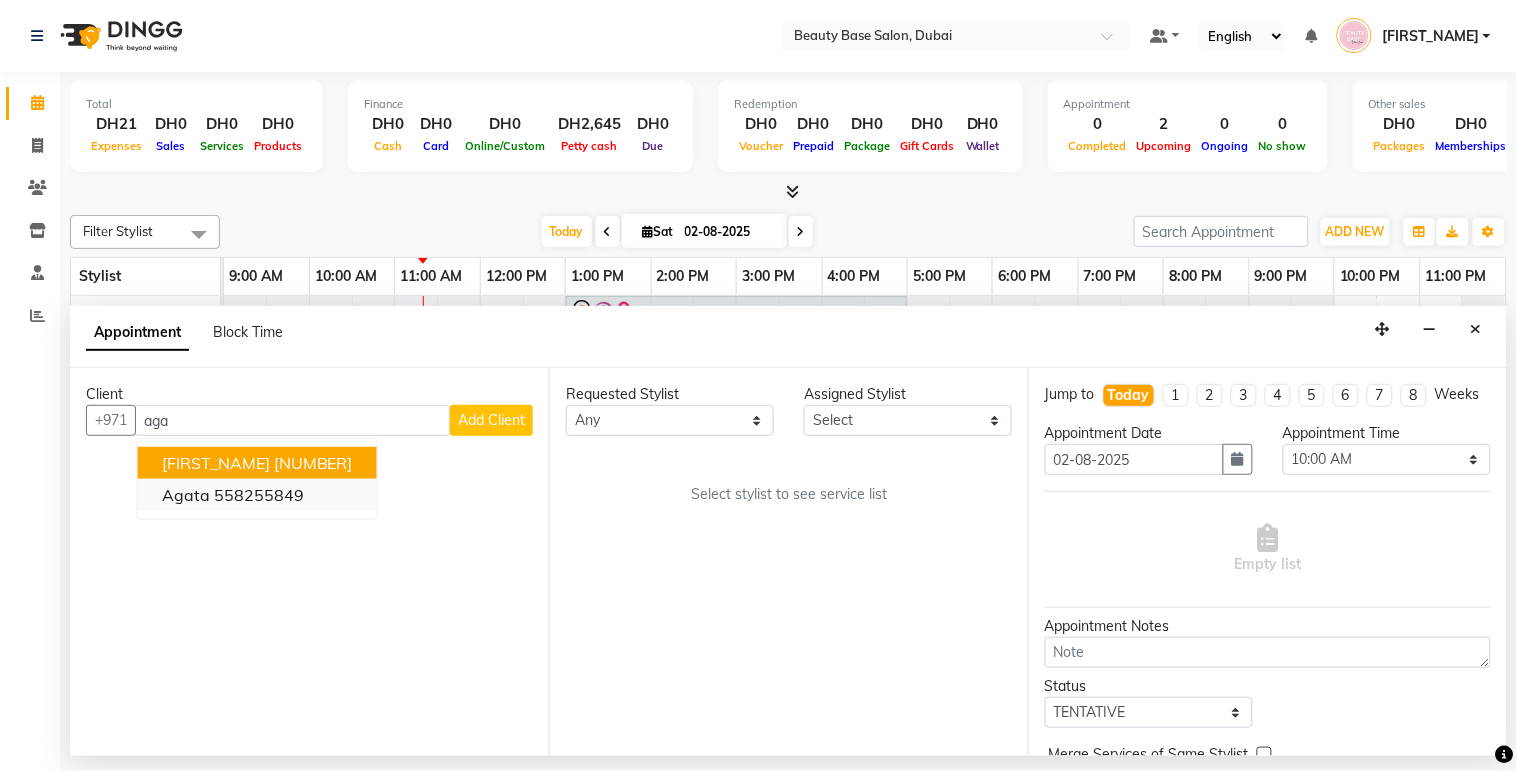 click on "558255849" at bounding box center [259, 495] 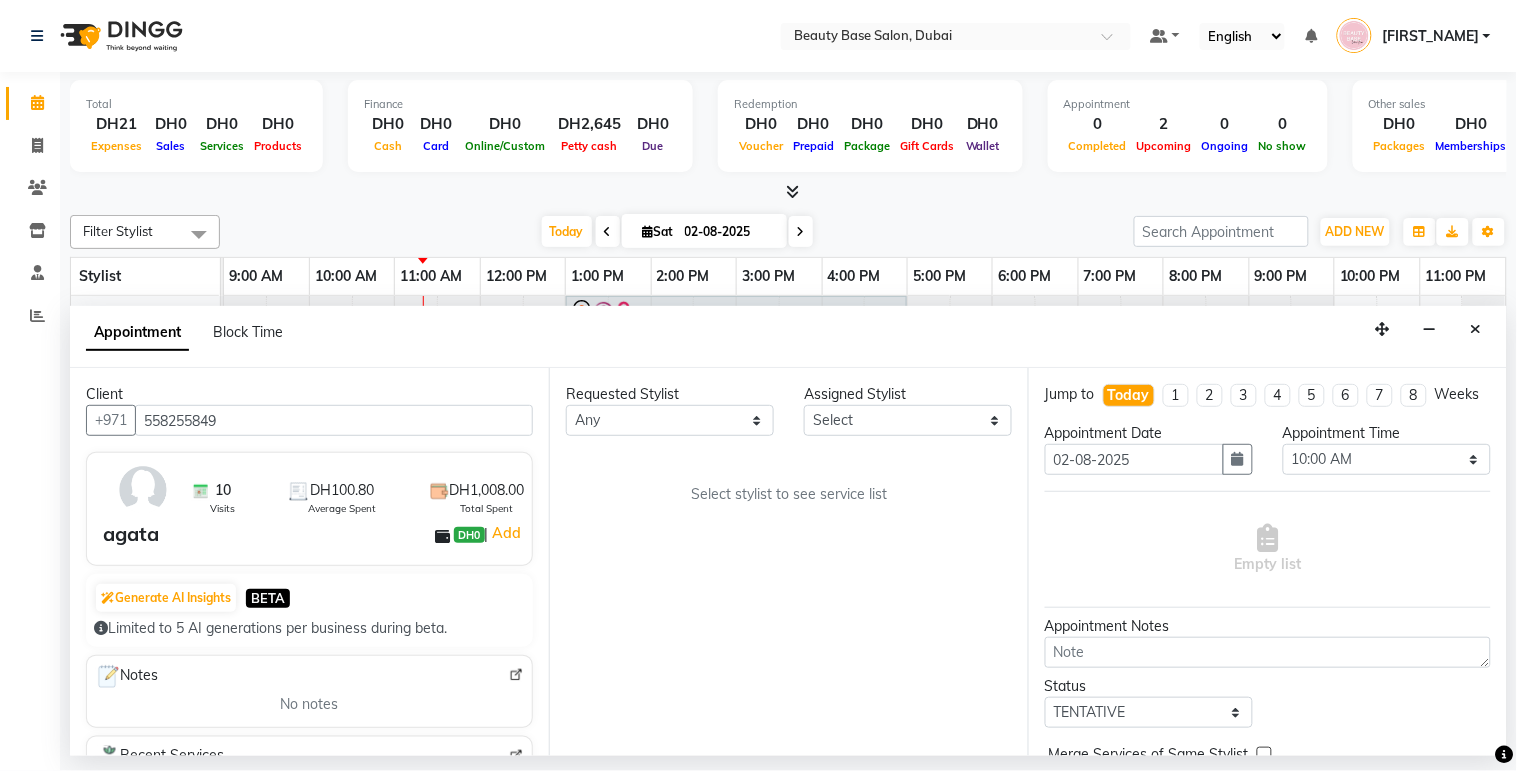 type on "558255849" 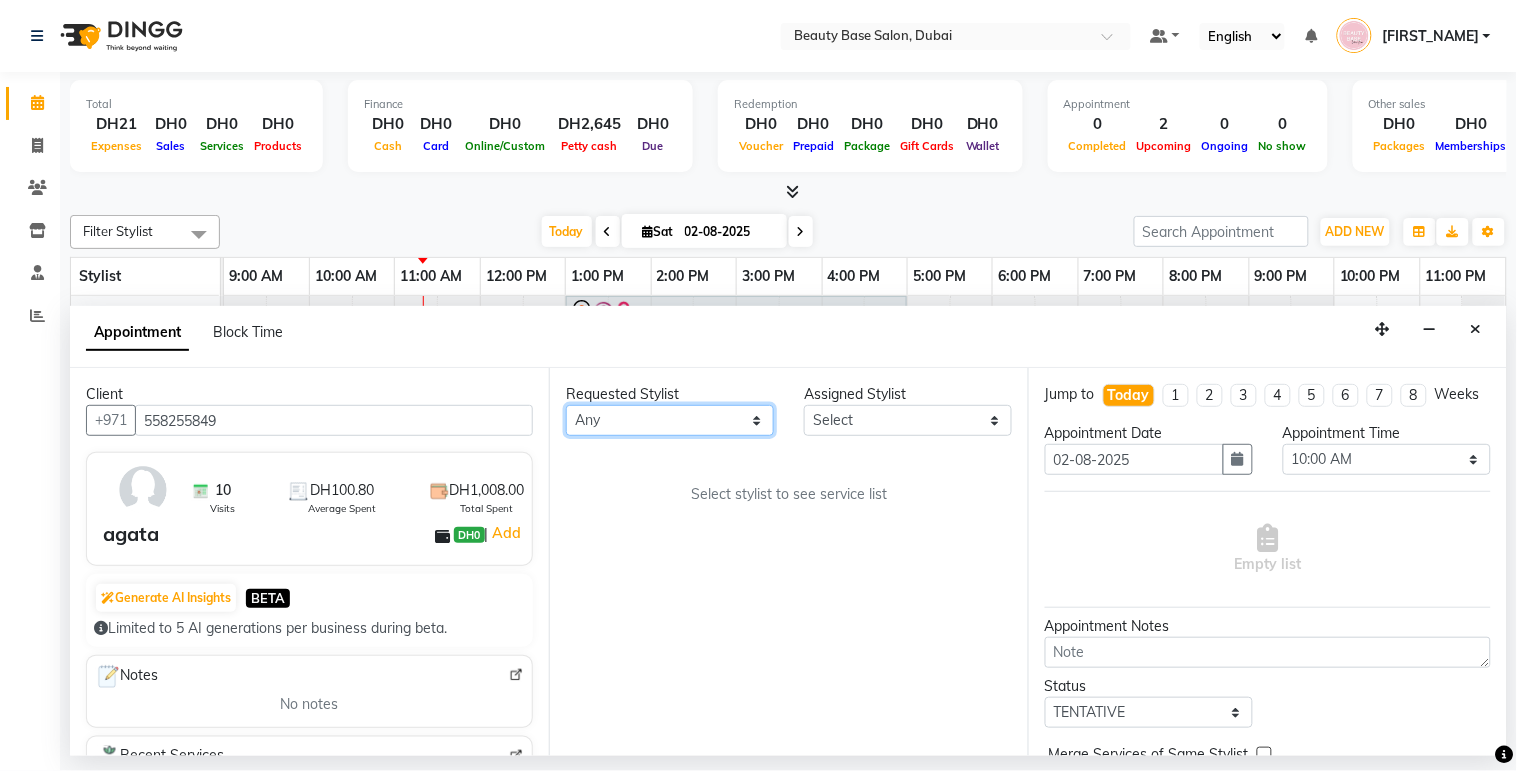 click on "Any [FIRST_NAME] [FIRST_NAME] [FIRST_NAME] [FIRST_NAME] [FIRST_NAME] [FIRST_NAME] [FIRST_NAME] [FIRST_NAME] [FIRST_NAME]" at bounding box center [670, 420] 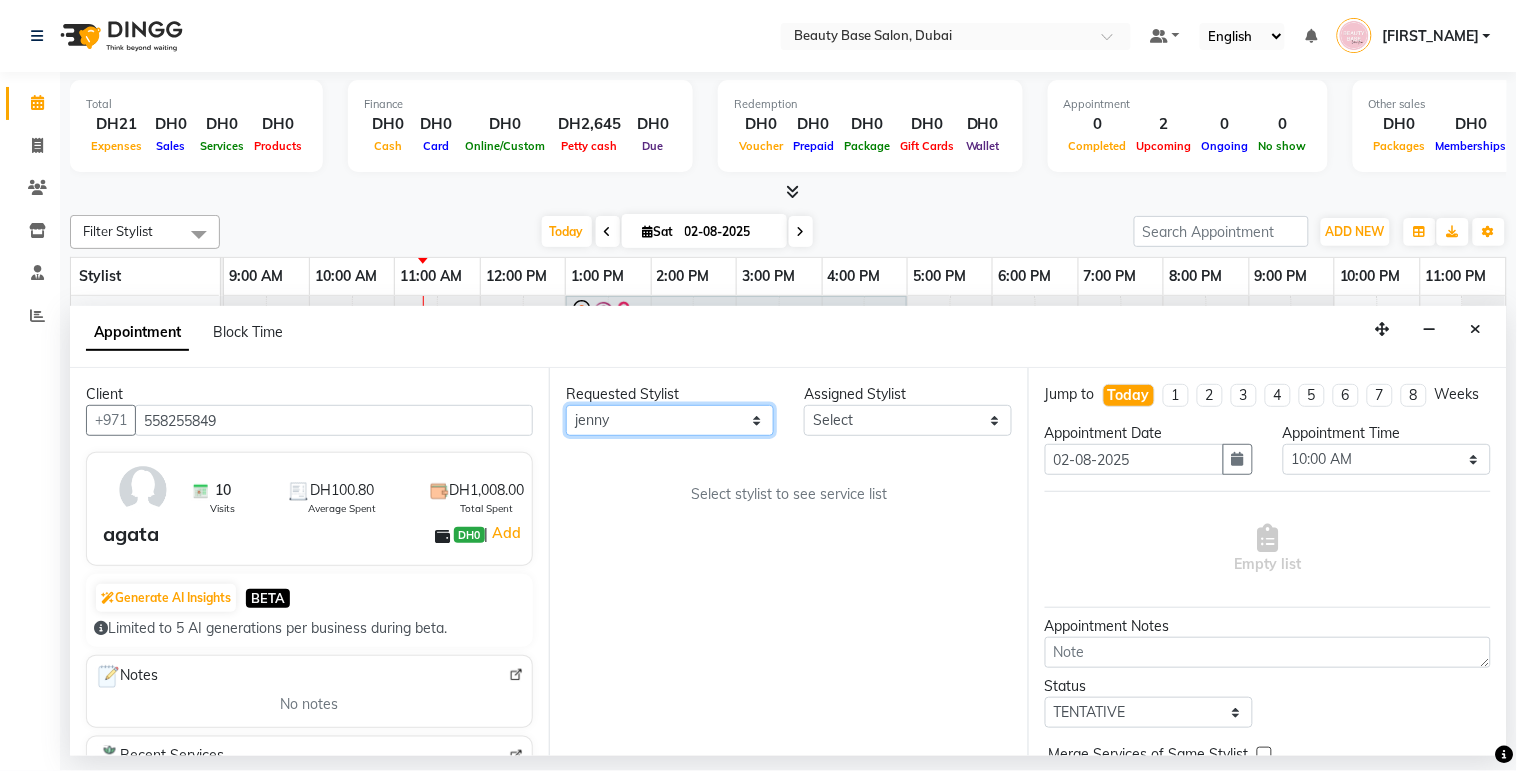 click on "Any [FIRST_NAME] [FIRST_NAME] [FIRST_NAME] [FIRST_NAME] [FIRST_NAME] [FIRST_NAME] [FIRST_NAME] [FIRST_NAME] [FIRST_NAME]" at bounding box center (670, 420) 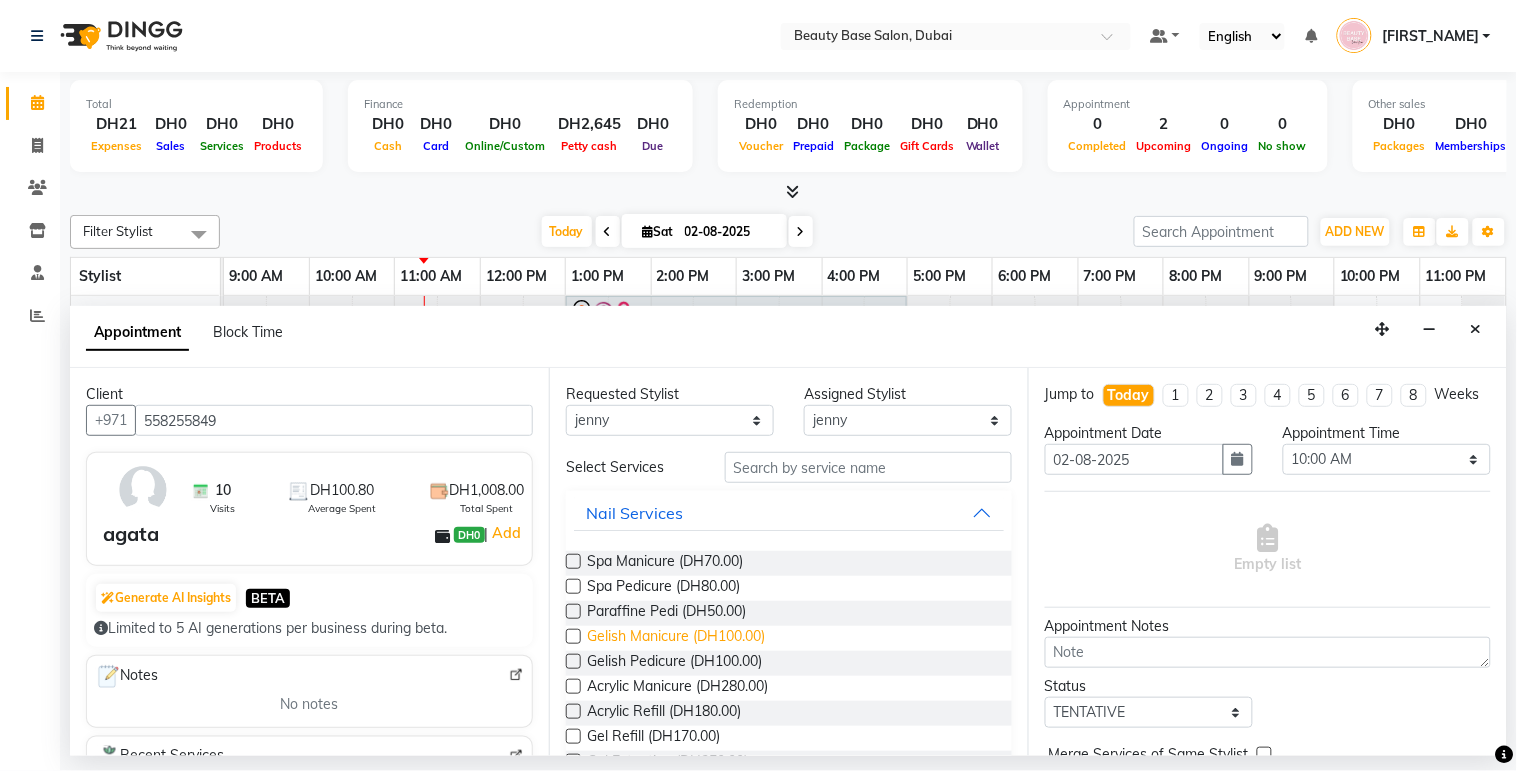 click on "Gelish Manicure (DH100.00)" at bounding box center (676, 638) 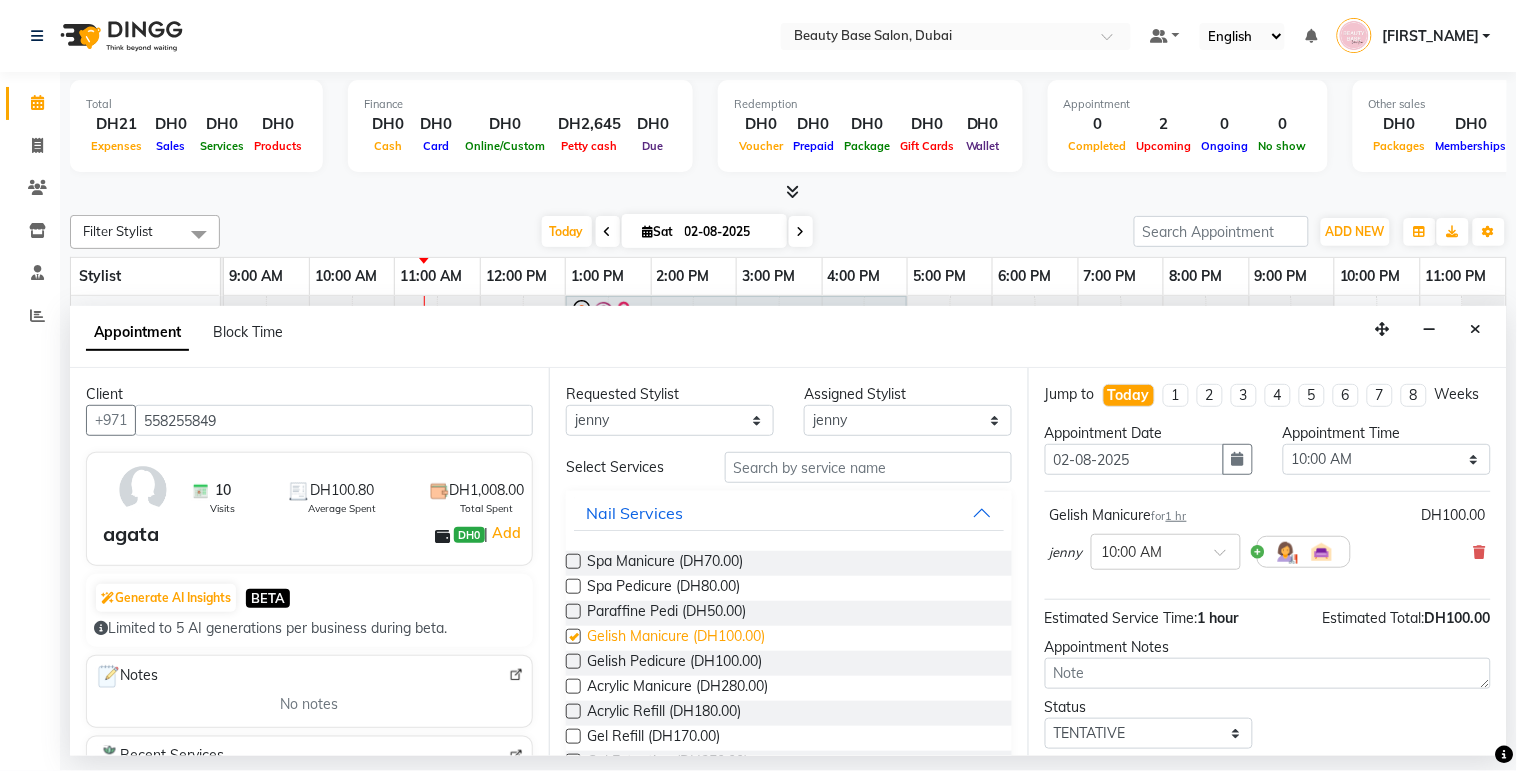 checkbox on "false" 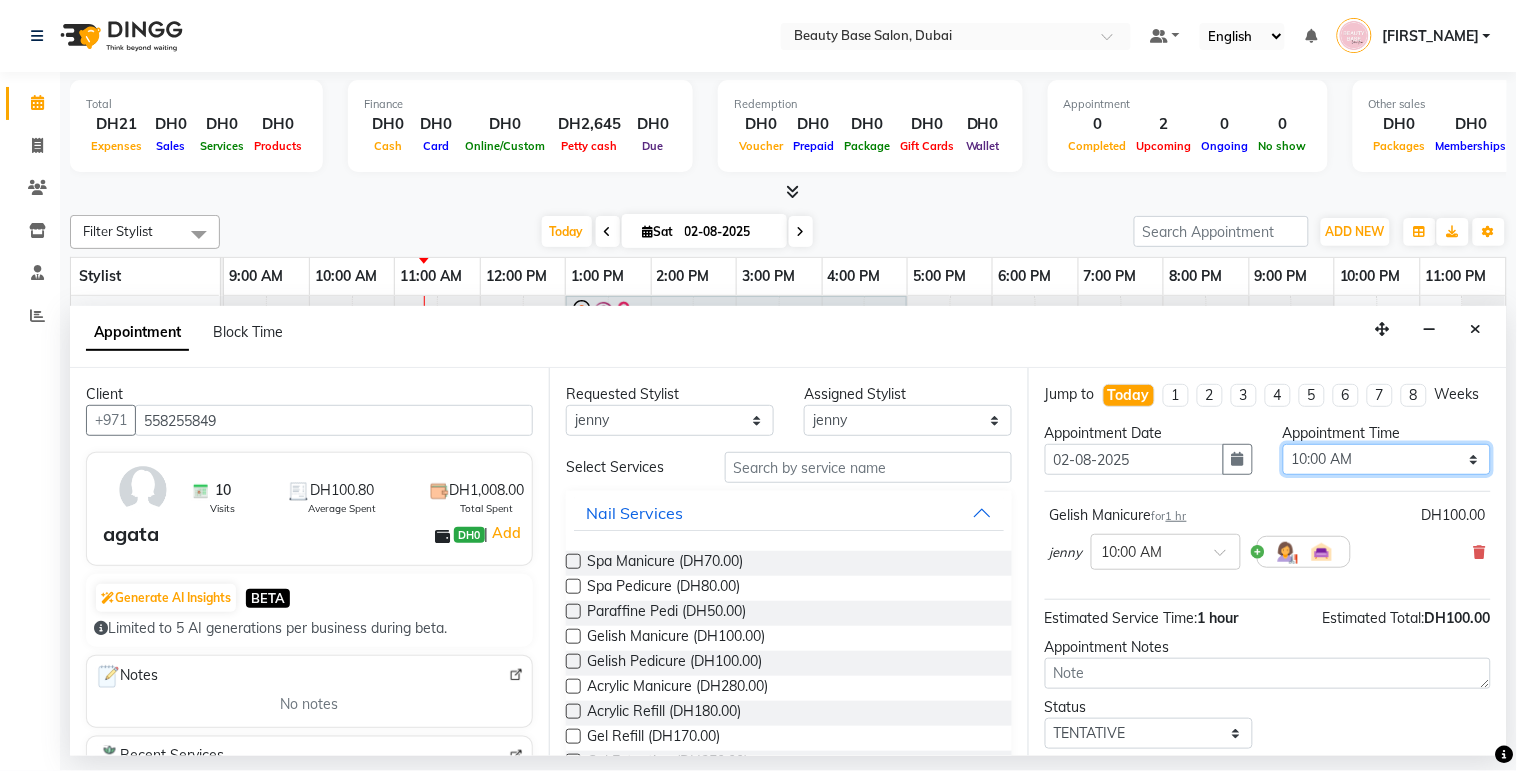 click on "Select 10:00 AM 10:05 AM 10:10 AM 10:15 AM 10:20 AM 10:25 AM 10:30 AM 10:35 AM 10:40 AM 10:45 AM 10:50 AM 10:55 AM 11:00 AM 11:05 AM 11:10 AM 11:15 AM 11:20 AM 11:25 AM 11:30 AM 11:35 AM 11:40 AM 11:45 AM 11:50 AM 11:55 AM 12:00 PM 12:05 PM 12:10 PM 12:15 PM 12:20 PM 12:25 PM 12:30 PM 12:35 PM 12:40 PM 12:45 PM 12:50 PM 12:55 PM 01:00 PM 01:05 PM 01:10 PM 01:15 PM 01:20 PM 01:25 PM 01:30 PM 01:35 PM 01:40 PM 01:45 PM 01:50 PM 01:55 PM 02:00 PM 02:05 PM 02:10 PM 02:15 PM 02:20 PM 02:25 PM 02:30 PM 02:35 PM 02:40 PM 02:45 PM 02:50 PM 02:55 PM 03:00 PM 03:05 PM 03:10 PM 03:15 PM 03:20 PM 03:25 PM 03:30 PM 03:35 PM 03:40 PM 03:45 PM 03:50 PM 03:55 PM 04:00 PM 04:05 PM 04:10 PM 04:15 PM 04:20 PM 04:25 PM 04:30 PM 04:35 PM 04:40 PM 04:45 PM 04:50 PM 04:55 PM 05:00 PM 05:05 PM 05:10 PM 05:15 PM 05:20 PM 05:25 PM 05:30 PM 05:35 PM 05:40 PM 05:45 PM 05:50 PM 05:55 PM 06:00 PM 06:05 PM 06:10 PM 06:15 PM 06:20 PM 06:25 PM 06:30 PM 06:35 PM 06:40 PM 06:45 PM 06:50 PM 06:55 PM 07:00 PM 07:05 PM 07:10 PM 07:15 PM 07:20 PM" at bounding box center (1387, 459) 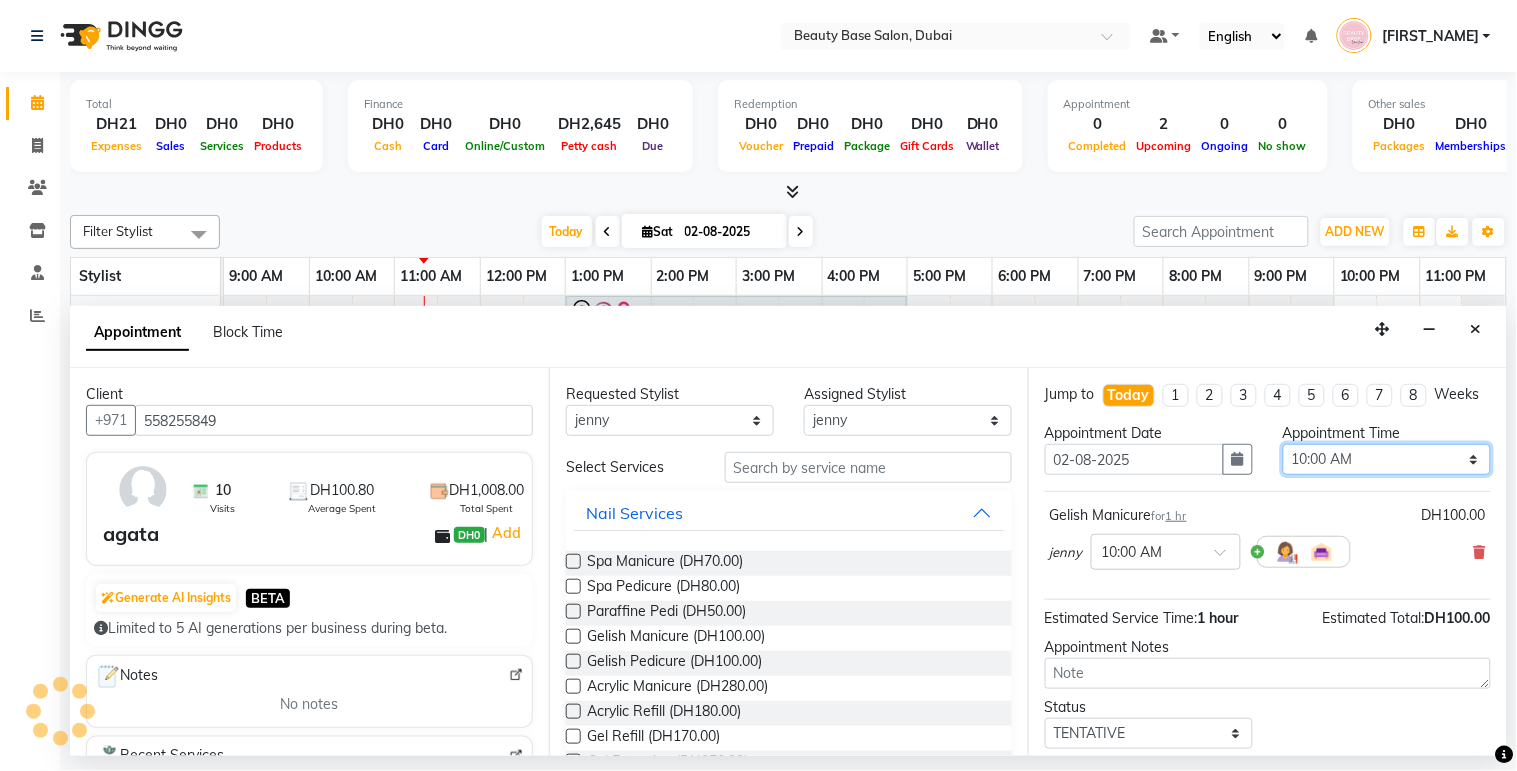 click on "Select 10:00 AM 10:05 AM 10:10 AM 10:15 AM 10:20 AM 10:25 AM 10:30 AM 10:35 AM 10:40 AM 10:45 AM 10:50 AM 10:55 AM 11:00 AM 11:05 AM 11:10 AM 11:15 AM 11:20 AM 11:25 AM 11:30 AM 11:35 AM 11:40 AM 11:45 AM 11:50 AM 11:55 AM 12:00 PM 12:05 PM 12:10 PM 12:15 PM 12:20 PM 12:25 PM 12:30 PM 12:35 PM 12:40 PM 12:45 PM 12:50 PM 12:55 PM 01:00 PM 01:05 PM 01:10 PM 01:15 PM 01:20 PM 01:25 PM 01:30 PM 01:35 PM 01:40 PM 01:45 PM 01:50 PM 01:55 PM 02:00 PM 02:05 PM 02:10 PM 02:15 PM 02:20 PM 02:25 PM 02:30 PM 02:35 PM 02:40 PM 02:45 PM 02:50 PM 02:55 PM 03:00 PM 03:05 PM 03:10 PM 03:15 PM 03:20 PM 03:25 PM 03:30 PM 03:35 PM 03:40 PM 03:45 PM 03:50 PM 03:55 PM 04:00 PM 04:05 PM 04:10 PM 04:15 PM 04:20 PM 04:25 PM 04:30 PM 04:35 PM 04:40 PM 04:45 PM 04:50 PM 04:55 PM 05:00 PM 05:05 PM 05:10 PM 05:15 PM 05:20 PM 05:25 PM 05:30 PM 05:35 PM 05:40 PM 05:45 PM 05:50 PM 05:55 PM 06:00 PM 06:05 PM 06:10 PM 06:15 PM 06:20 PM 06:25 PM 06:30 PM 06:35 PM 06:40 PM 06:45 PM 06:50 PM 06:55 PM 07:00 PM 07:05 PM 07:10 PM 07:15 PM 07:20 PM" at bounding box center [1387, 459] 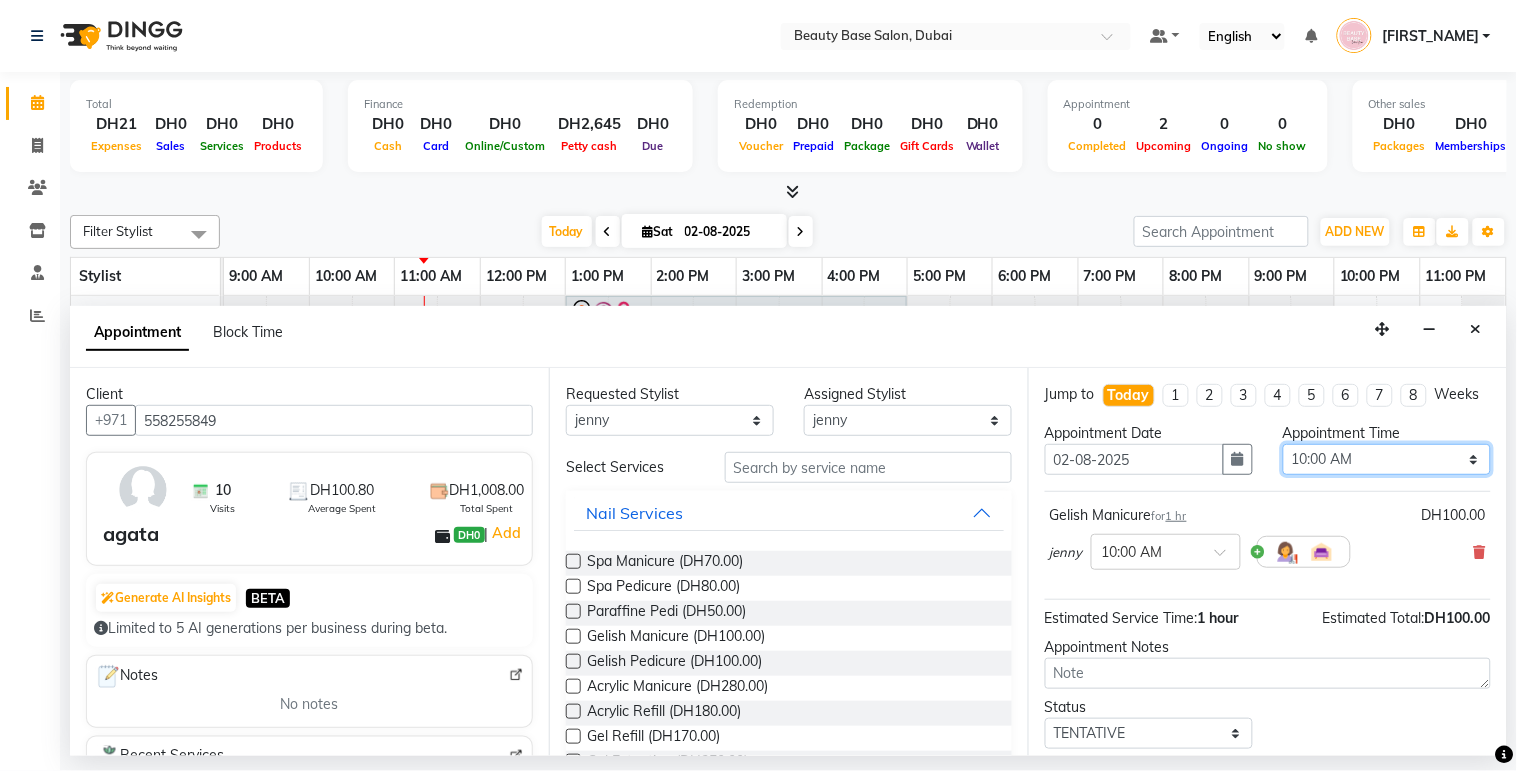 select on "705" 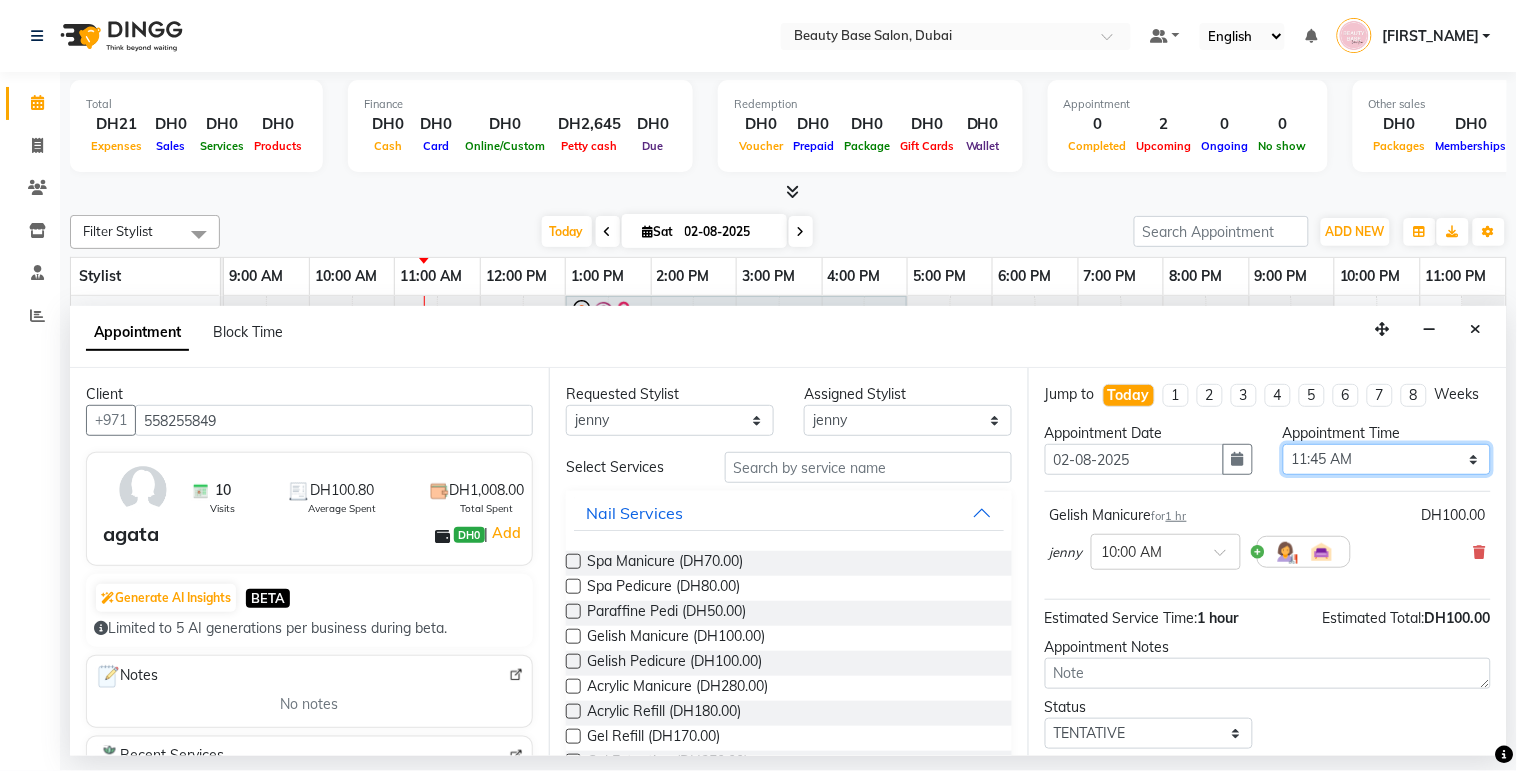 click on "Select 10:00 AM 10:05 AM 10:10 AM 10:15 AM 10:20 AM 10:25 AM 10:30 AM 10:35 AM 10:40 AM 10:45 AM 10:50 AM 10:55 AM 11:00 AM 11:05 AM 11:10 AM 11:15 AM 11:20 AM 11:25 AM 11:30 AM 11:35 AM 11:40 AM 11:45 AM 11:50 AM 11:55 AM 12:00 PM 12:05 PM 12:10 PM 12:15 PM 12:20 PM 12:25 PM 12:30 PM 12:35 PM 12:40 PM 12:45 PM 12:50 PM 12:55 PM 01:00 PM 01:05 PM 01:10 PM 01:15 PM 01:20 PM 01:25 PM 01:30 PM 01:35 PM 01:40 PM 01:45 PM 01:50 PM 01:55 PM 02:00 PM 02:05 PM 02:10 PM 02:15 PM 02:20 PM 02:25 PM 02:30 PM 02:35 PM 02:40 PM 02:45 PM 02:50 PM 02:55 PM 03:00 PM 03:05 PM 03:10 PM 03:15 PM 03:20 PM 03:25 PM 03:30 PM 03:35 PM 03:40 PM 03:45 PM 03:50 PM 03:55 PM 04:00 PM 04:05 PM 04:10 PM 04:15 PM 04:20 PM 04:25 PM 04:30 PM 04:35 PM 04:40 PM 04:45 PM 04:50 PM 04:55 PM 05:00 PM 05:05 PM 05:10 PM 05:15 PM 05:20 PM 05:25 PM 05:30 PM 05:35 PM 05:40 PM 05:45 PM 05:50 PM 05:55 PM 06:00 PM 06:05 PM 06:10 PM 06:15 PM 06:20 PM 06:25 PM 06:30 PM 06:35 PM 06:40 PM 06:45 PM 06:50 PM 06:55 PM 07:00 PM 07:05 PM 07:10 PM 07:15 PM 07:20 PM" at bounding box center [1387, 459] 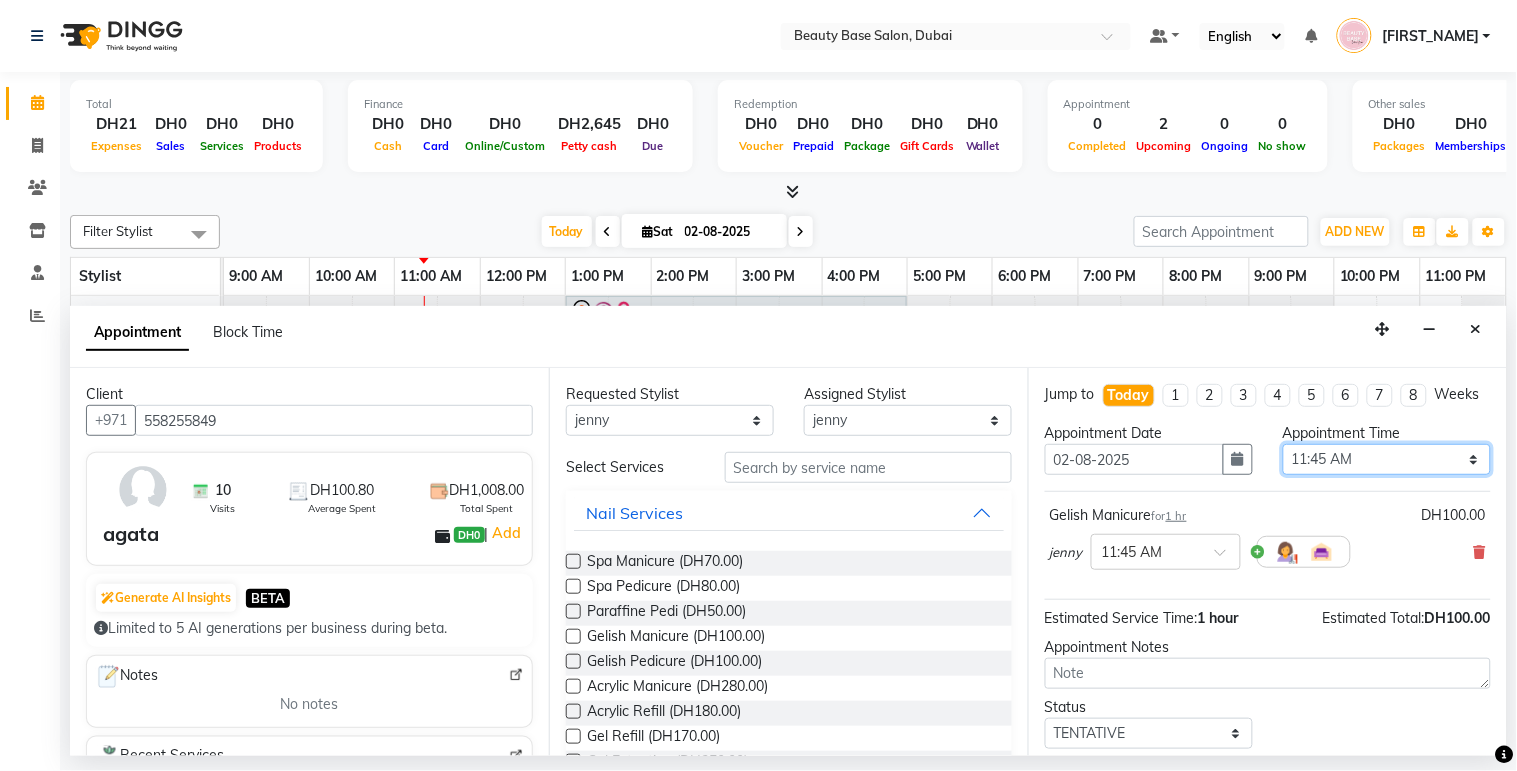 scroll, scrollTop: 138, scrollLeft: 0, axis: vertical 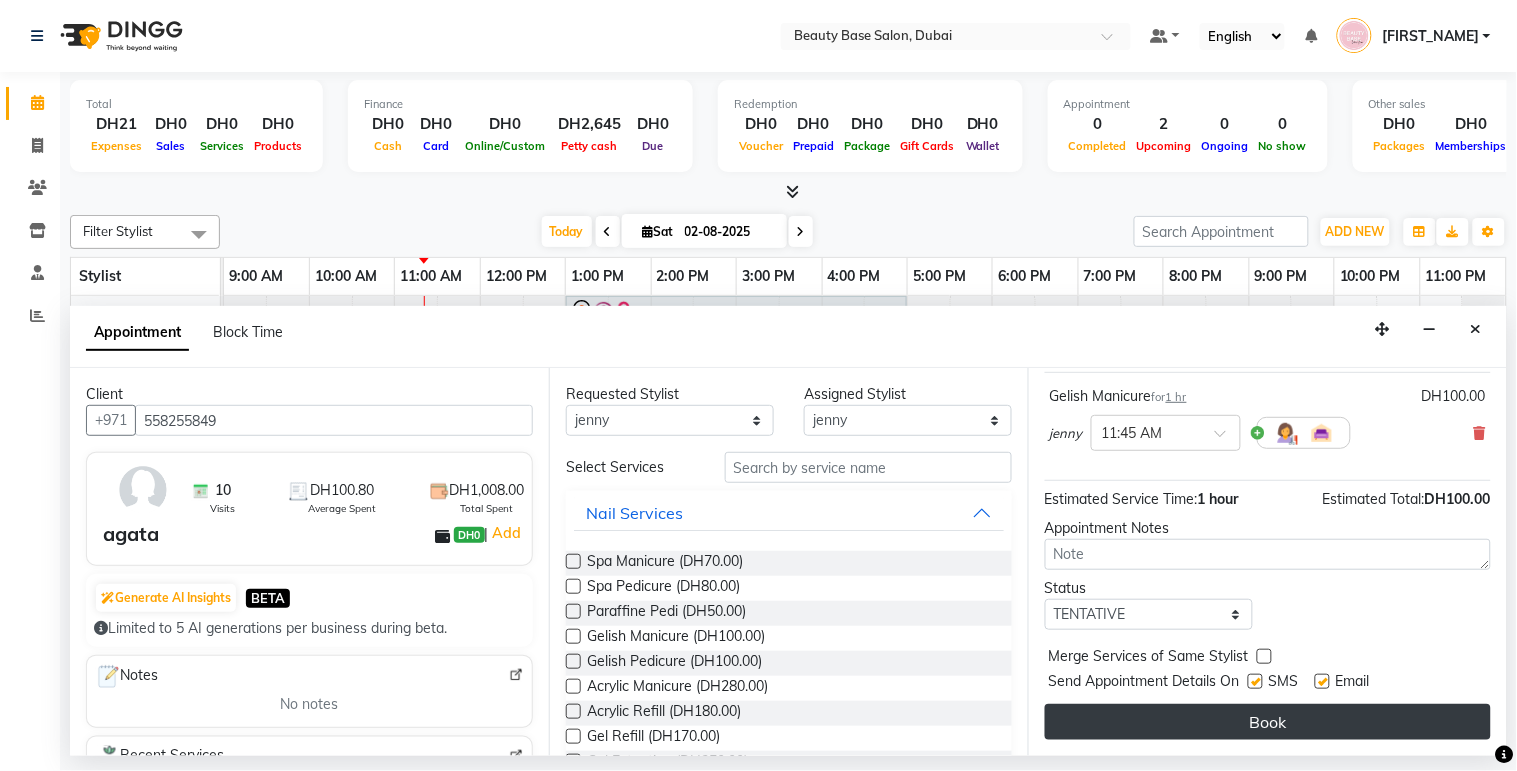 click on "Book" at bounding box center (1268, 722) 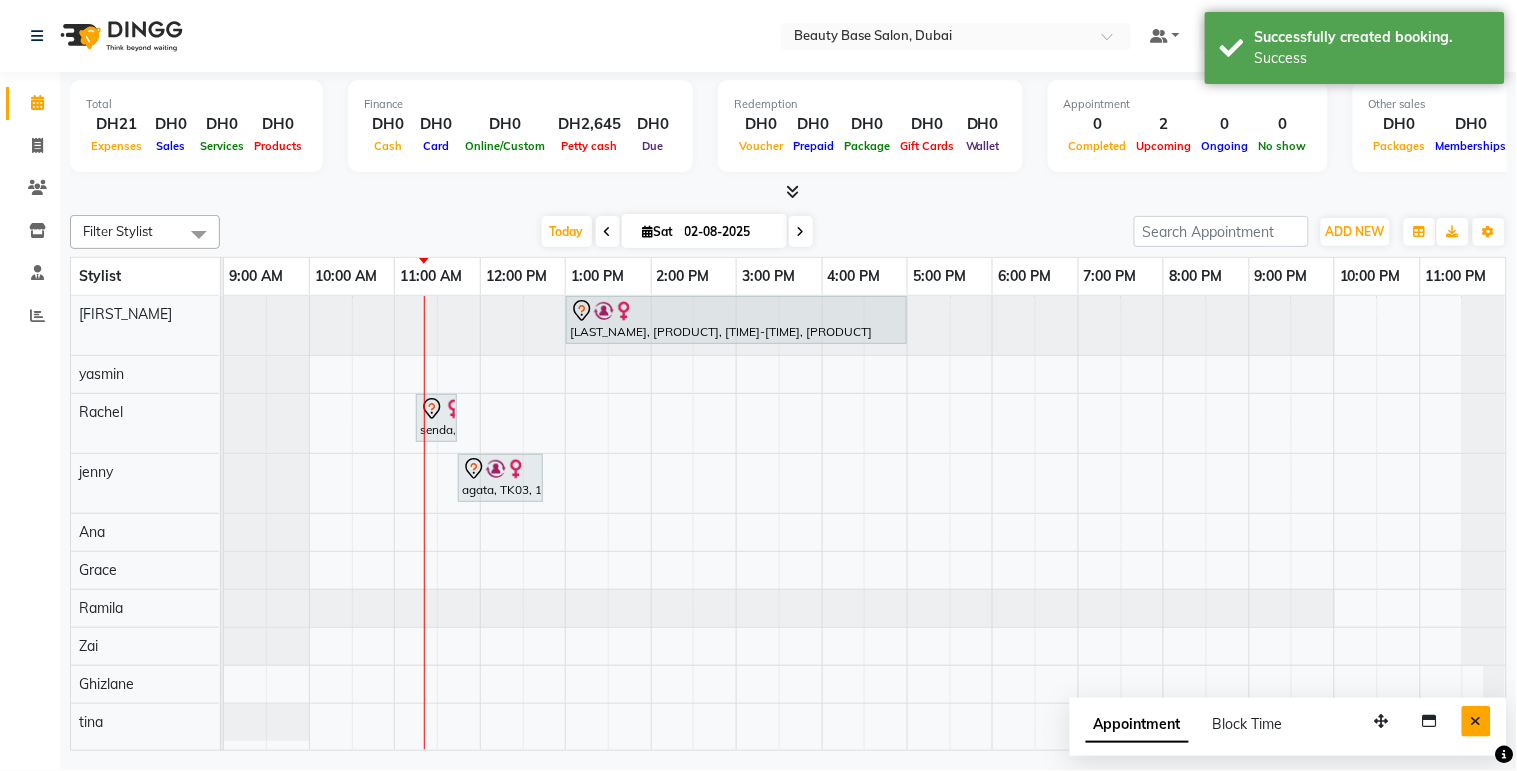 click at bounding box center [1476, 721] 